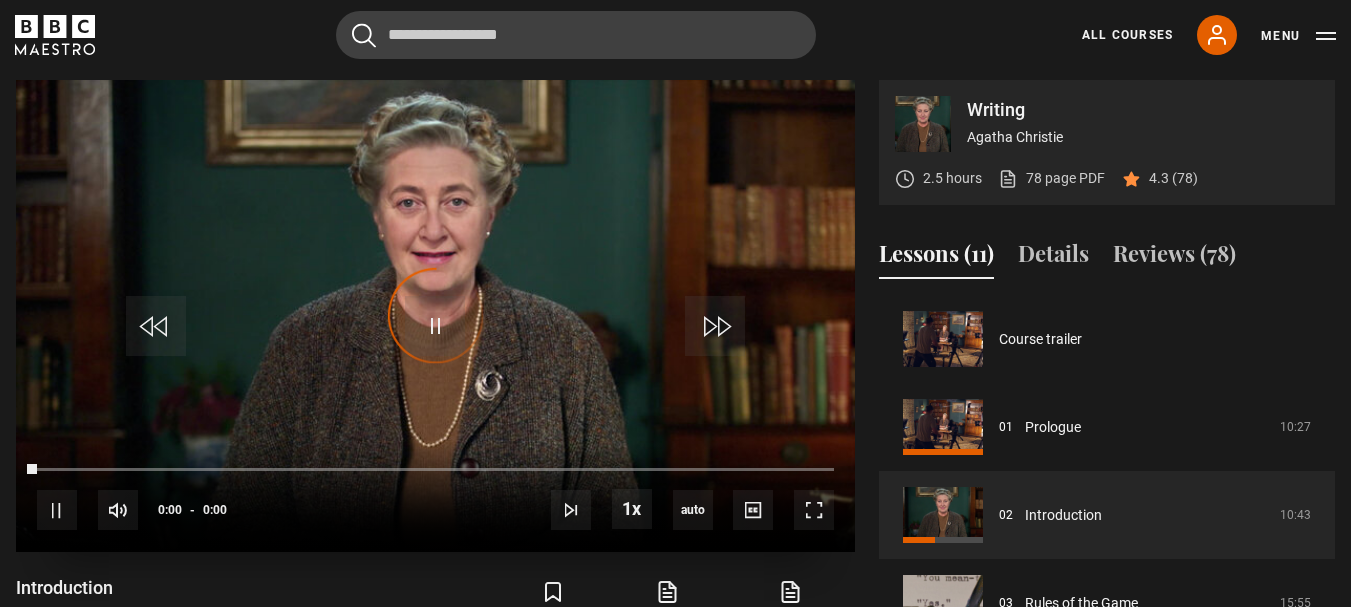 scroll, scrollTop: 804, scrollLeft: 0, axis: vertical 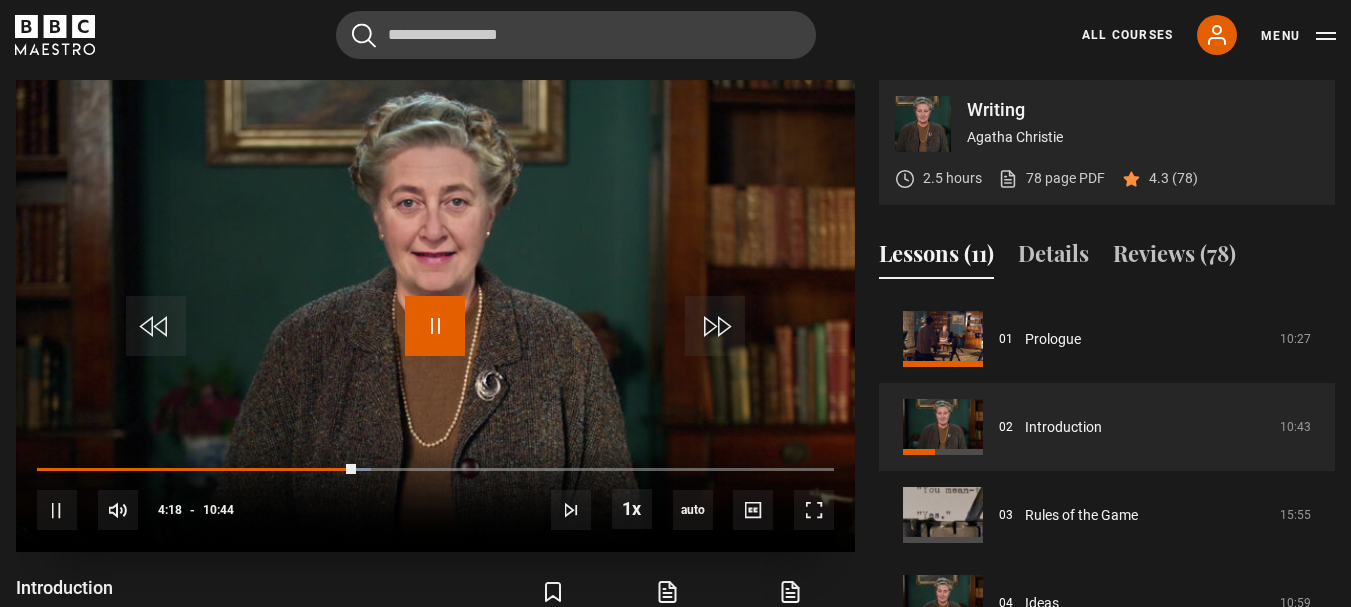 click at bounding box center [435, 326] 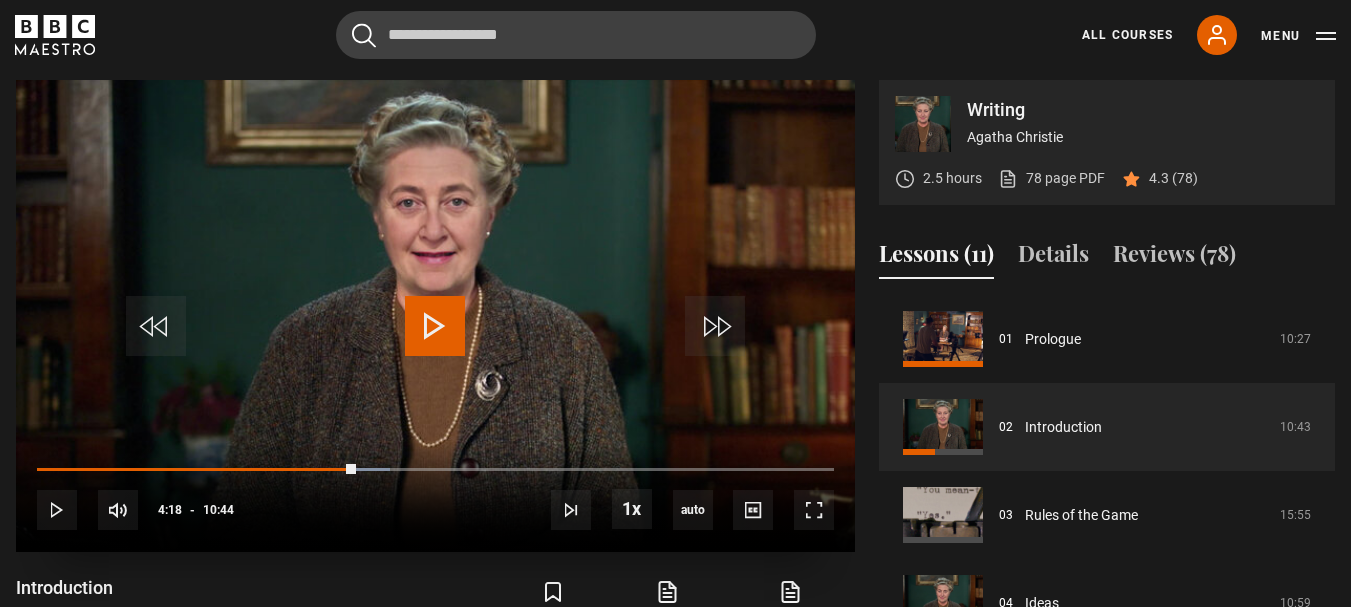 click at bounding box center [435, 326] 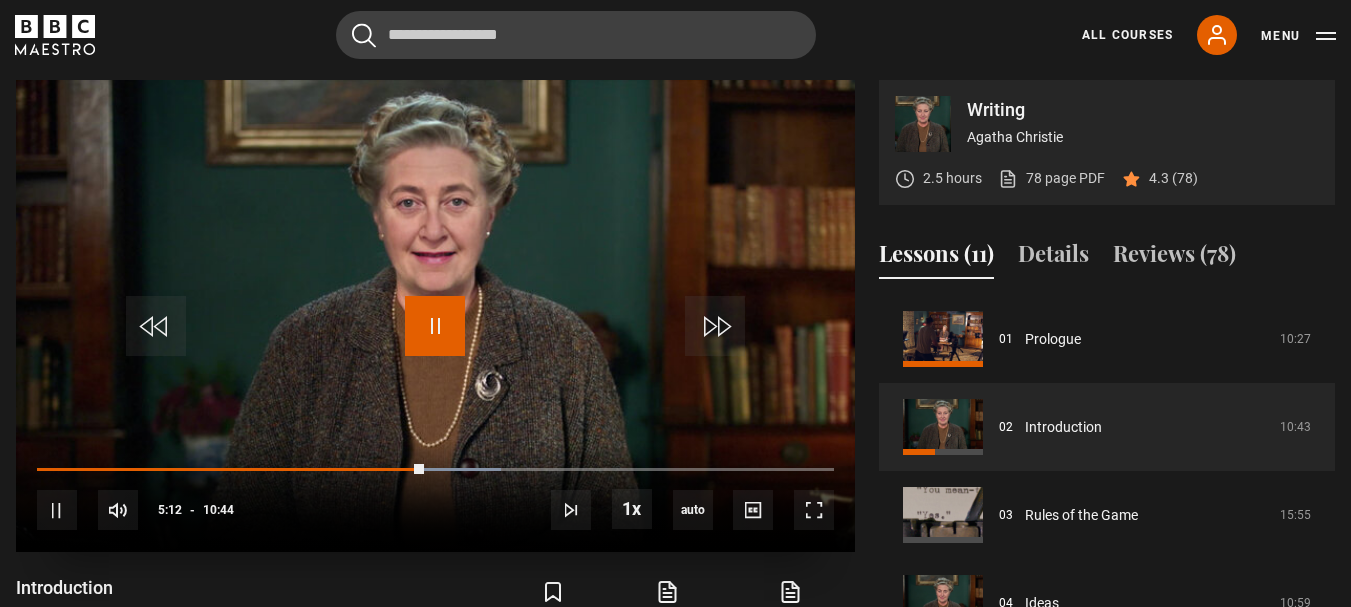 click at bounding box center [435, 326] 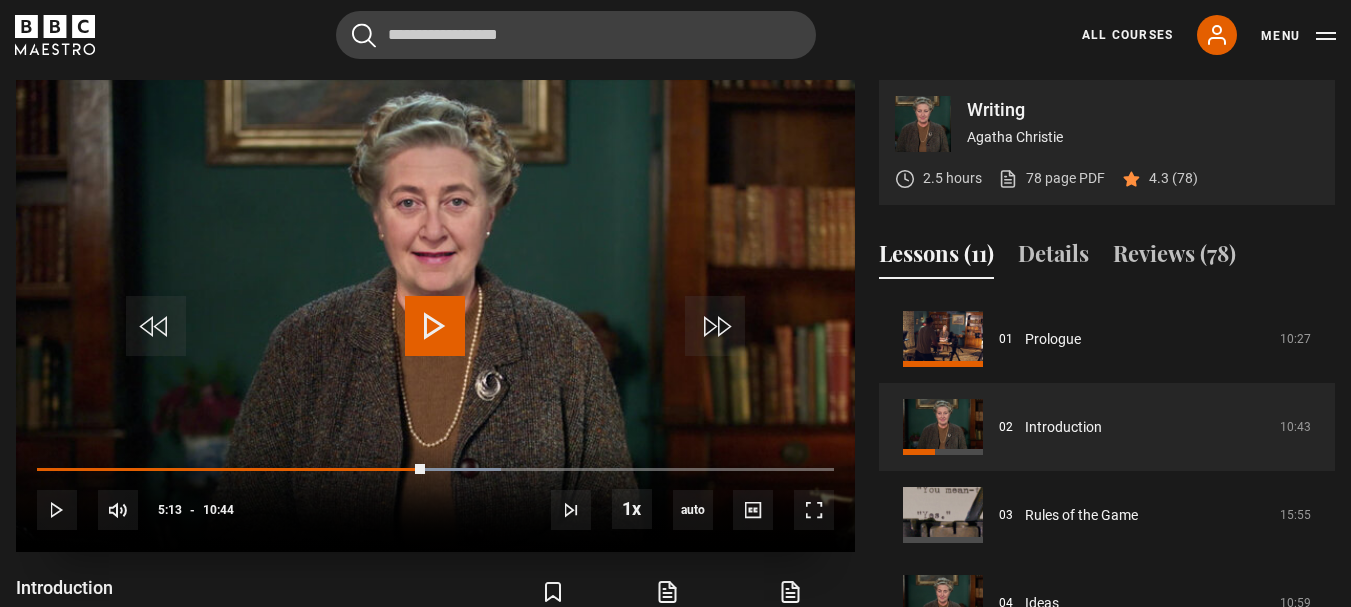 click at bounding box center (435, 326) 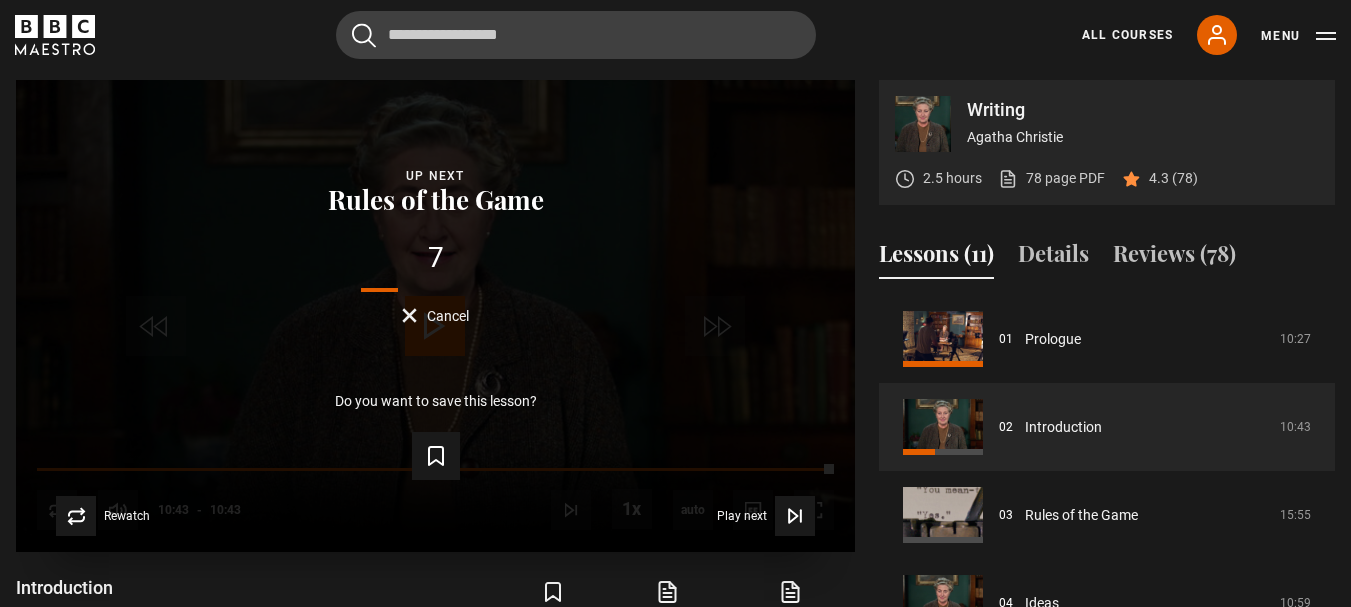click on "7" at bounding box center [435, 258] 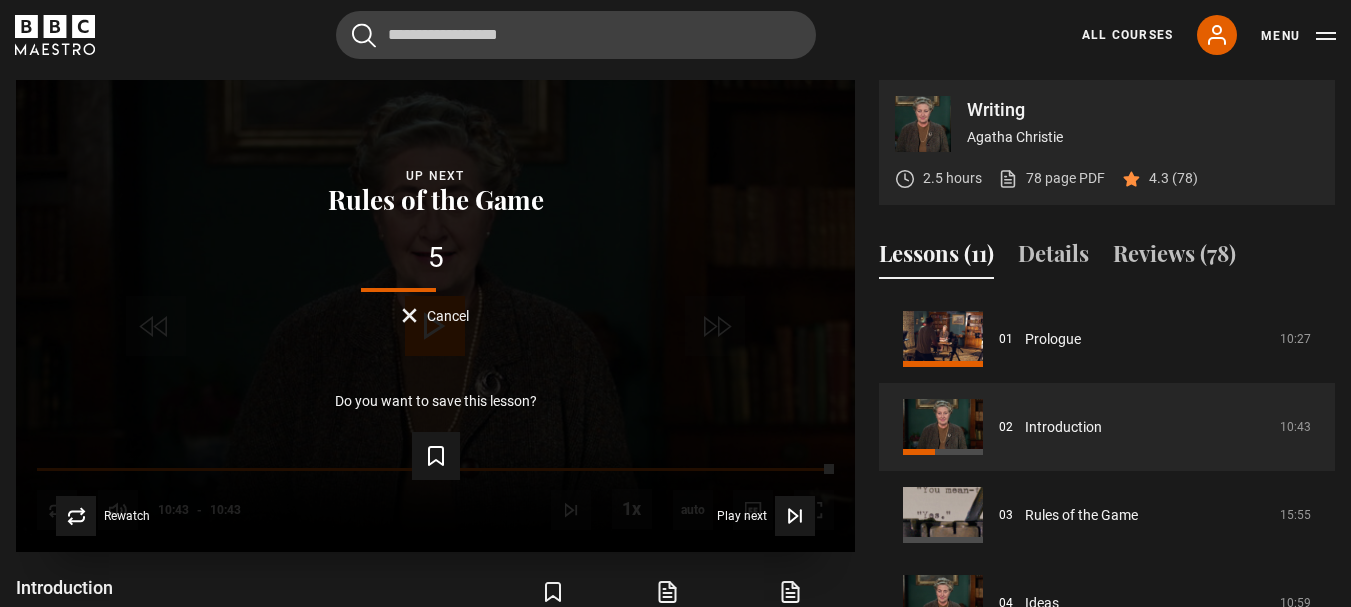 click on "Rules of the Game" at bounding box center (436, 200) 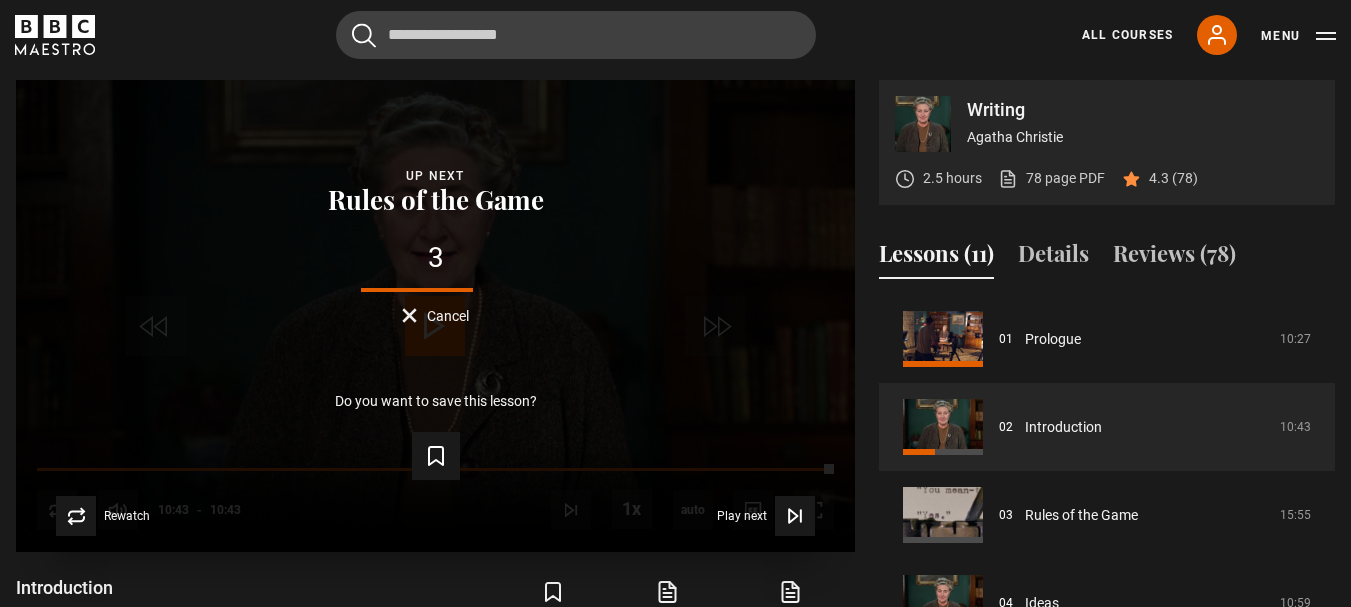 click on "Rules of the Game" at bounding box center [436, 200] 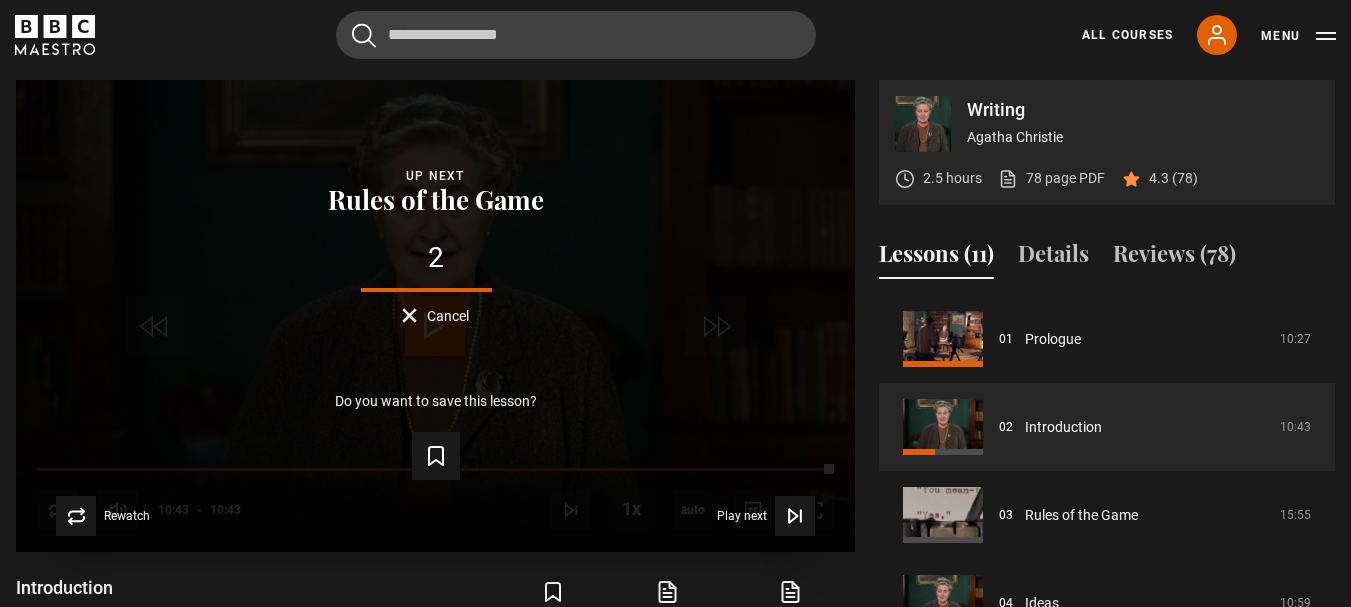click on "Rules of the Game" at bounding box center [436, 200] 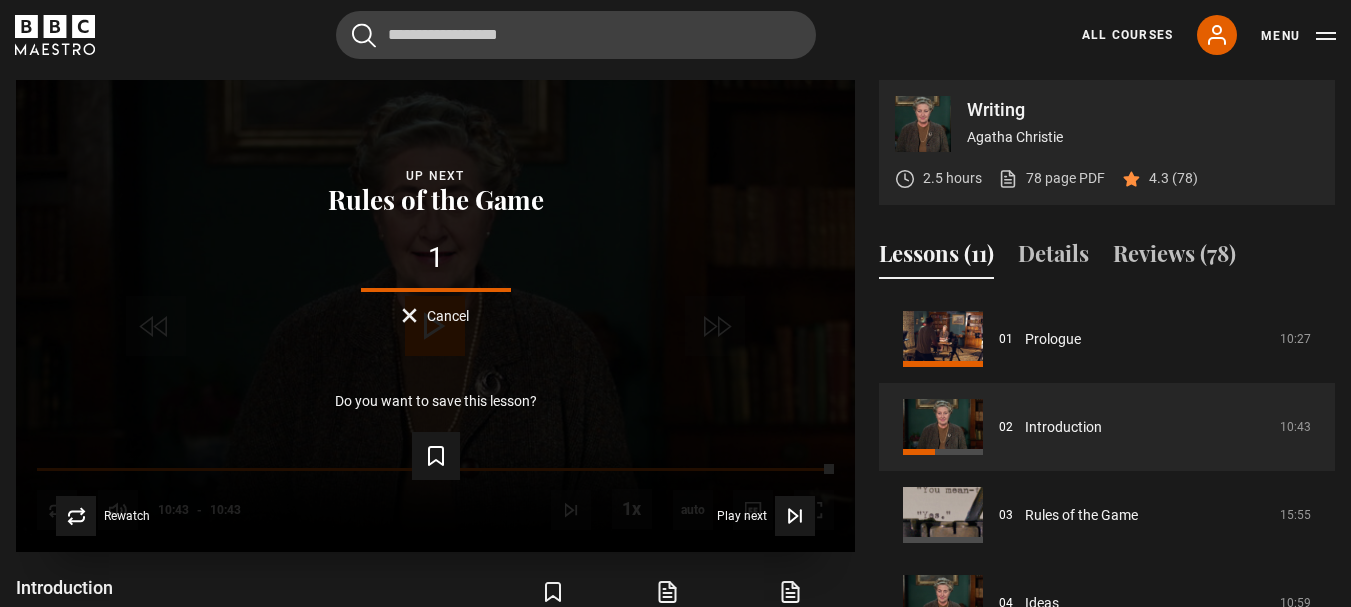 click on "Rules of the Game" at bounding box center [436, 200] 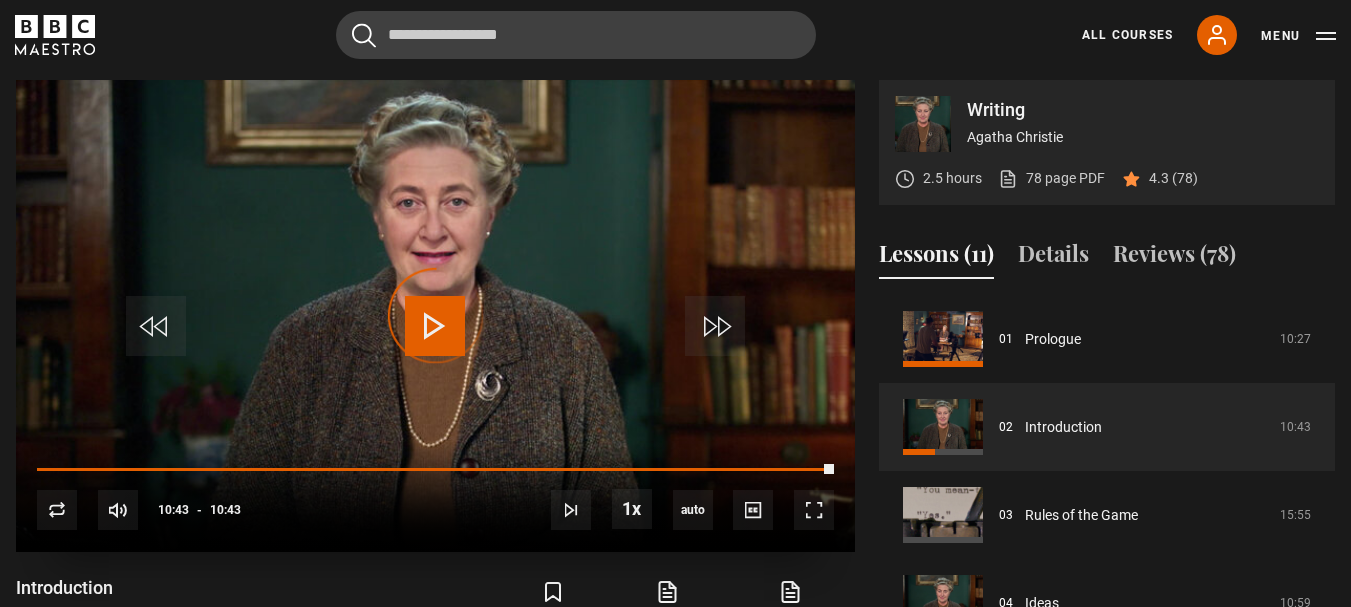 click at bounding box center (435, 316) 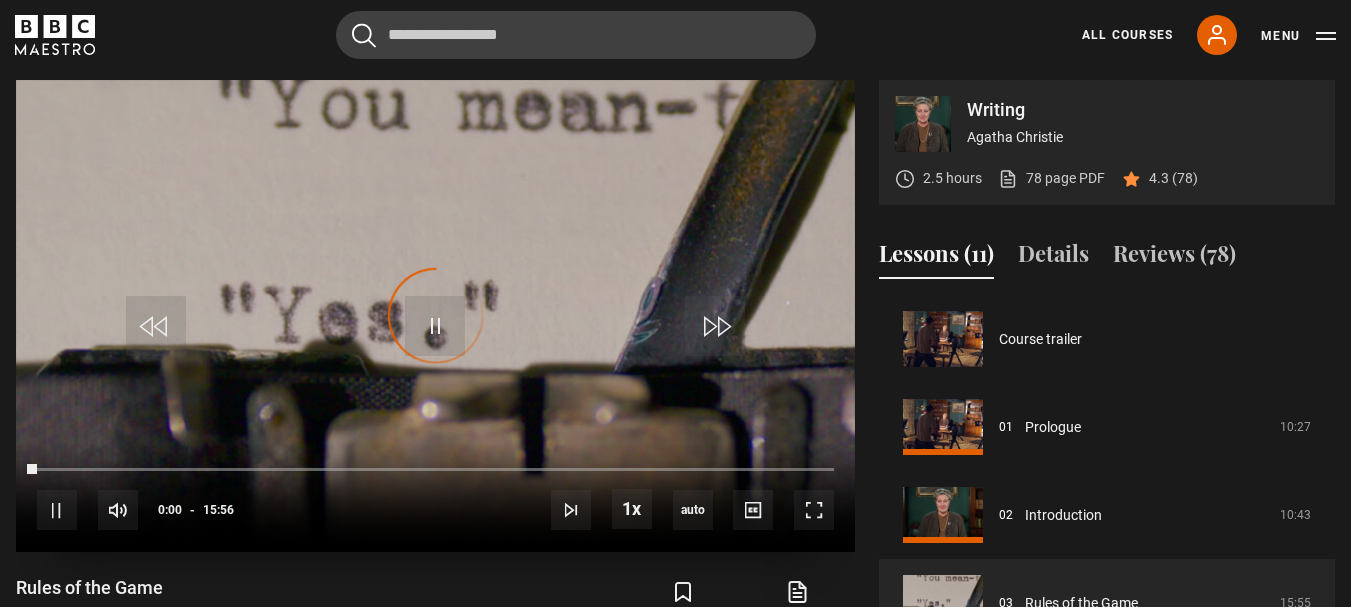 scroll, scrollTop: 176, scrollLeft: 0, axis: vertical 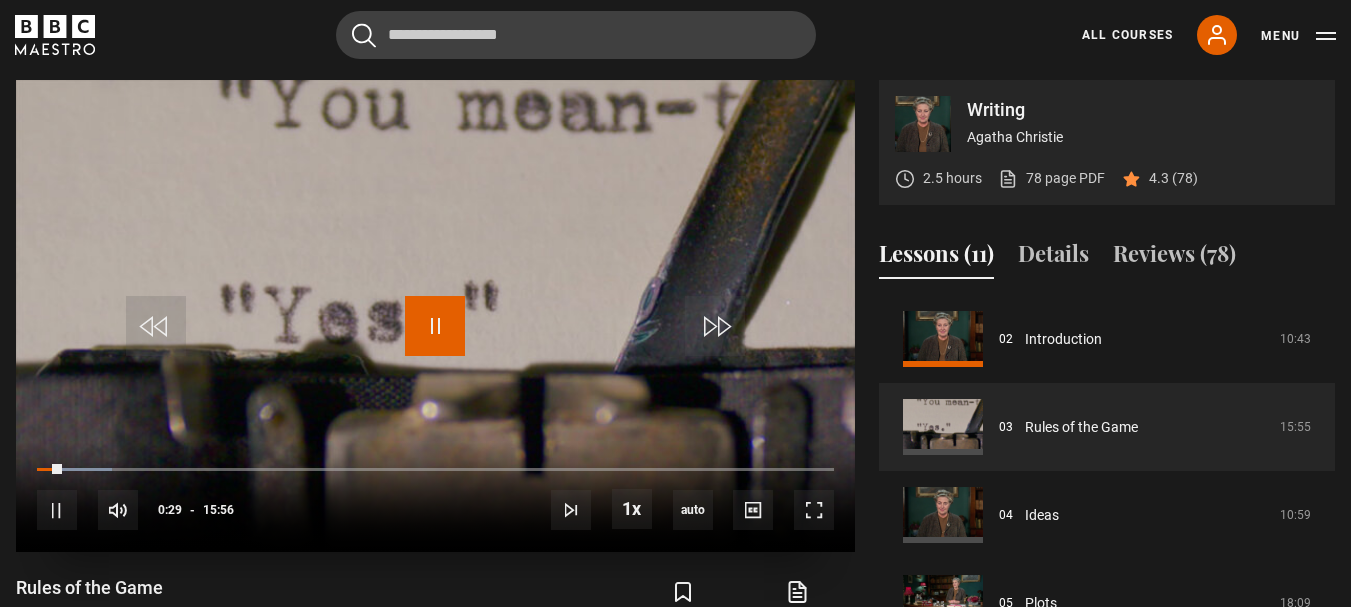 click at bounding box center [435, 326] 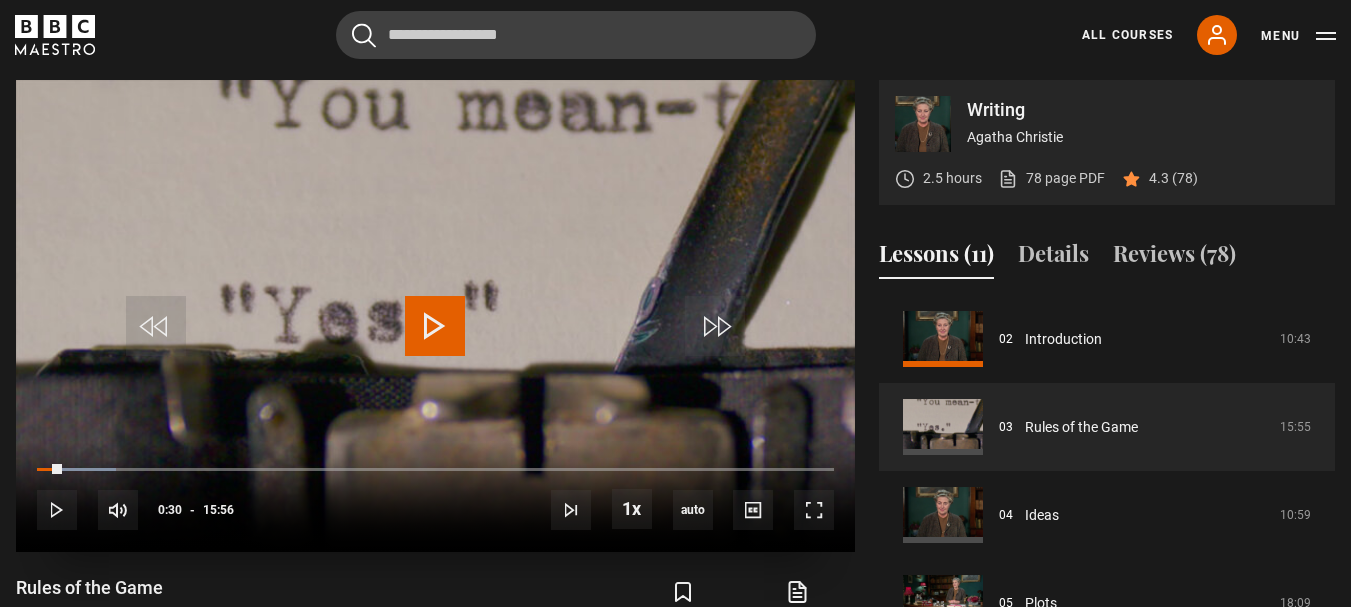 click at bounding box center [435, 326] 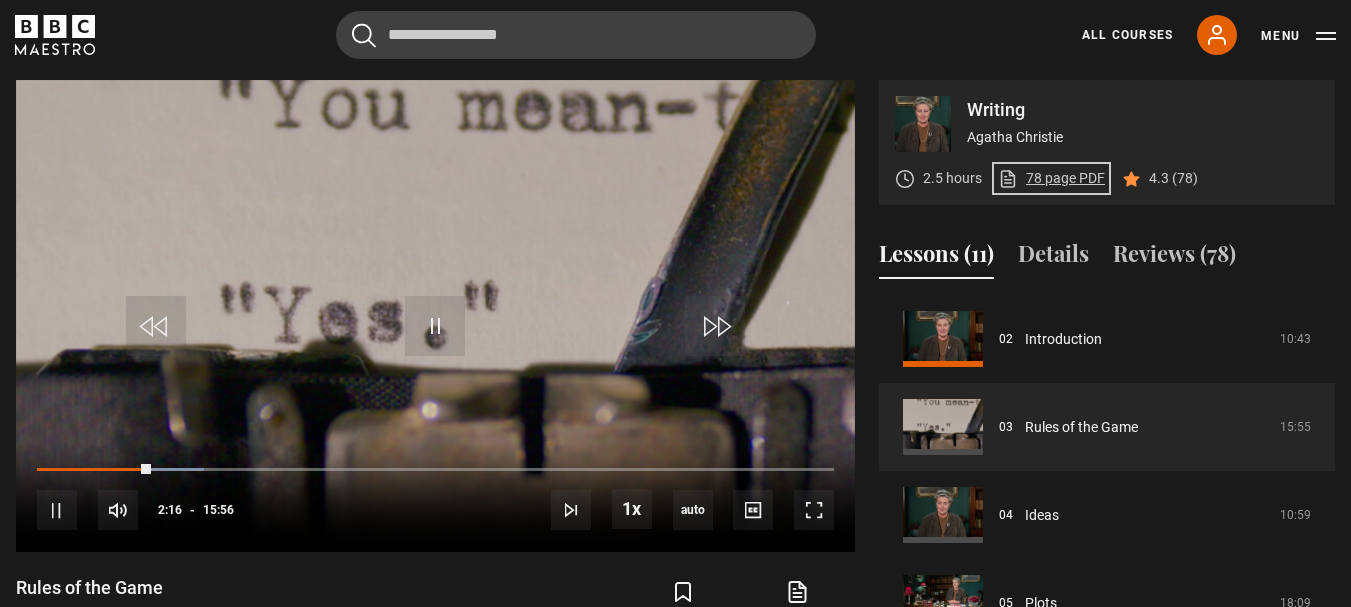 click on "78 page PDF
(opens in new tab)" at bounding box center (1051, 178) 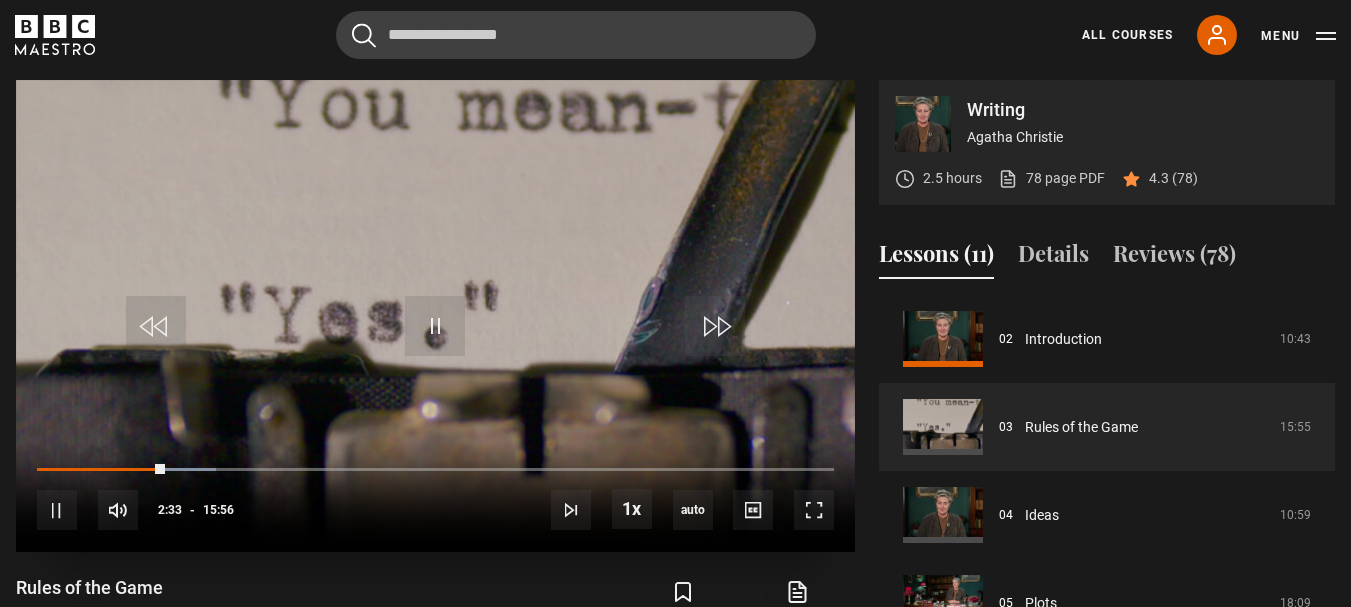 click at bounding box center [435, 316] 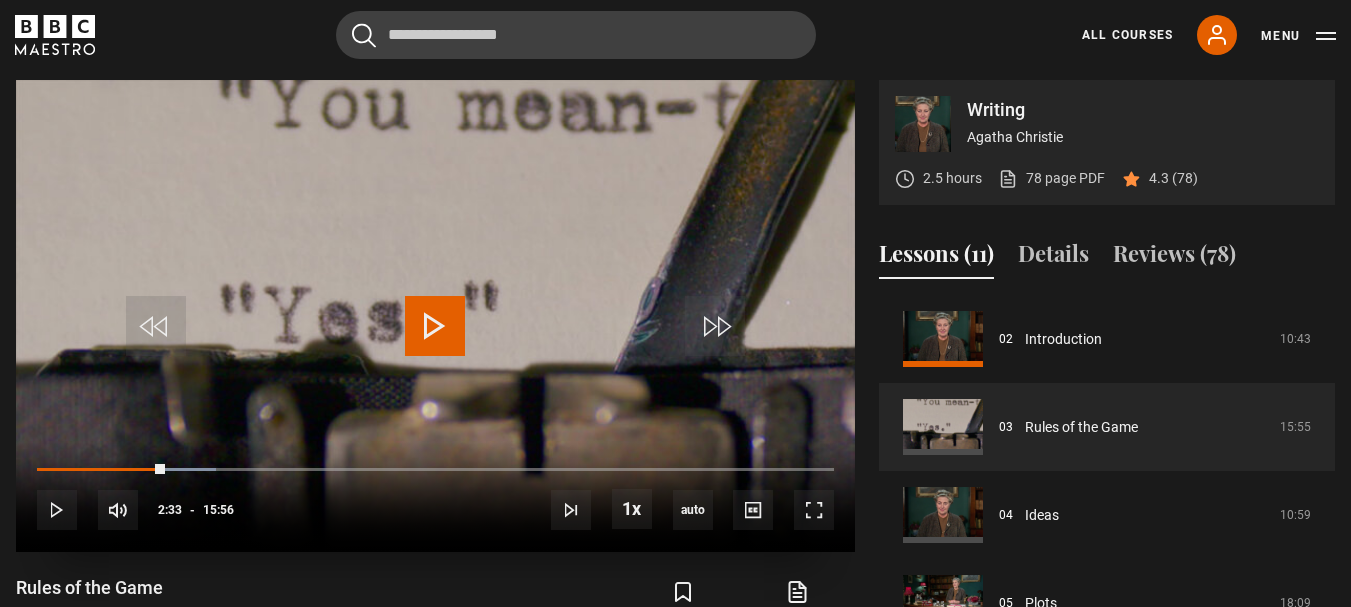 click at bounding box center (435, 326) 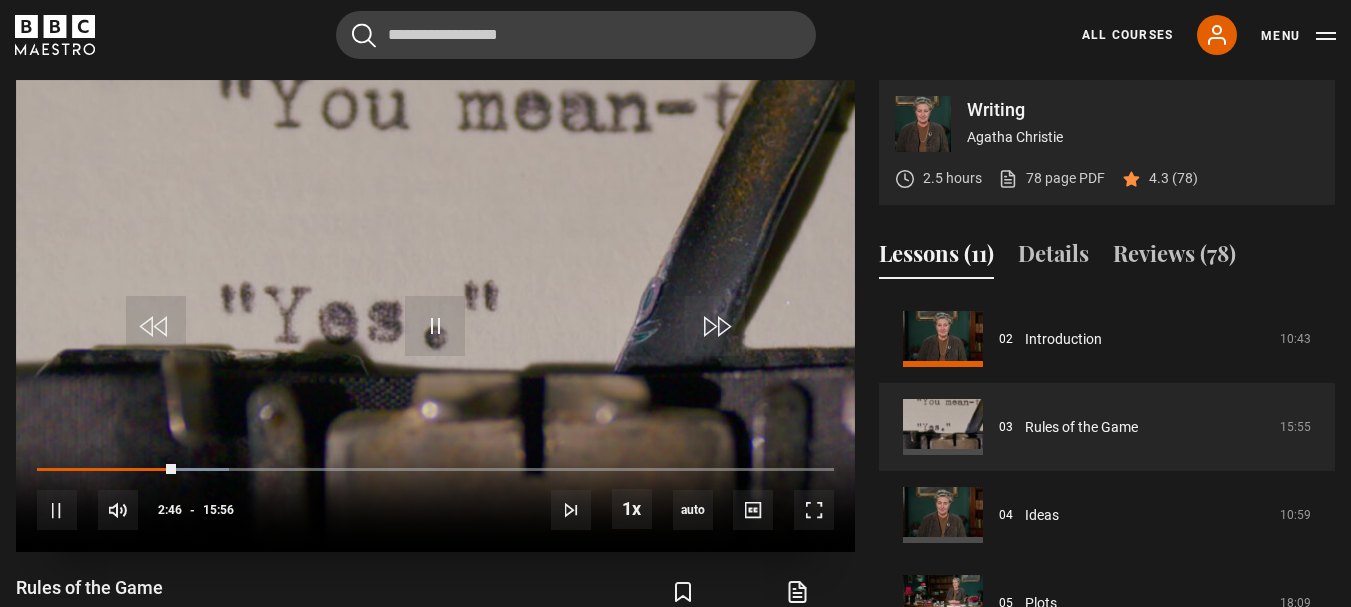 click on "10s Skip Back 10 seconds Pause 10s Skip Forward 10 seconds Loaded :  24.06% 02:08 02:46 Pause Mute Current Time  2:46 - Duration  15:56
Agatha Christie
Lesson 3
Rules of the Game
1x Playback Rate 2x 1.5x 1x , selected 0.5x auto Quality 360p 720p 1080p Auto , selected Captions captions off , selected English  Captions" at bounding box center (435, 497) 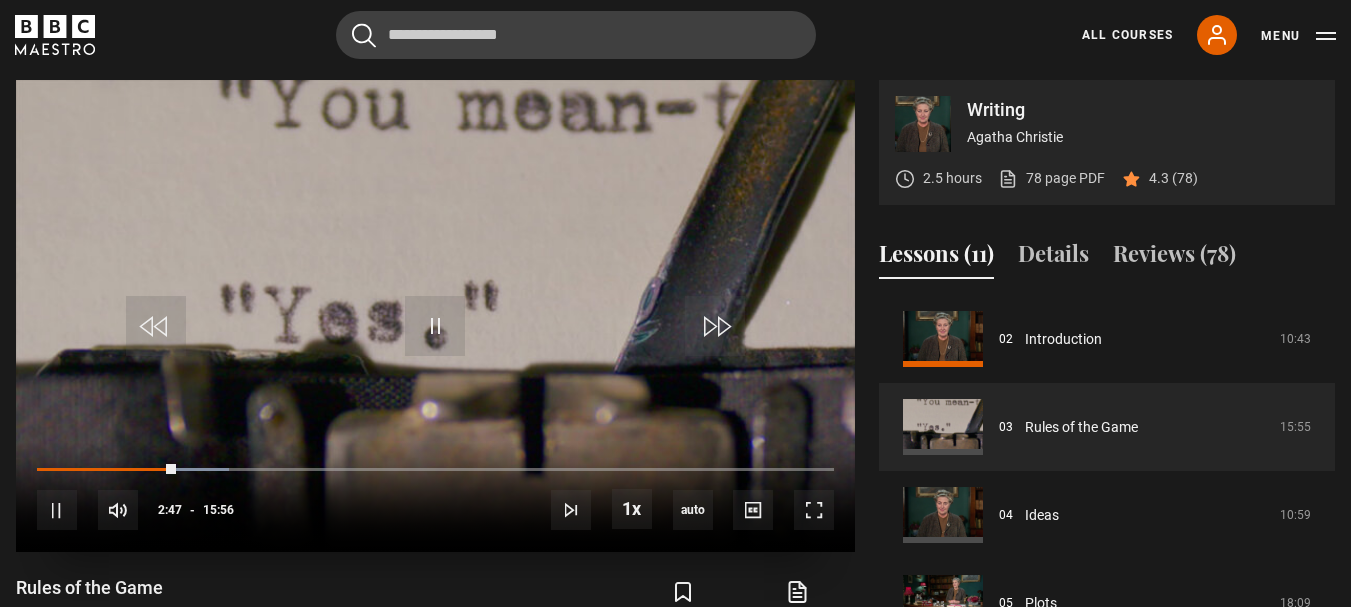 click on "10s Skip Back 10 seconds Pause 10s Skip Forward 10 seconds Loaded :  24.06% 02:08 02:47 Pause Mute Current Time  2:47 - Duration  15:56
Agatha Christie
Lesson 3
Rules of the Game
1x Playback Rate 2x 1.5x 1x , selected 0.5x auto Quality 360p 720p 1080p Auto , selected Captions captions off , selected English  Captions" at bounding box center [435, 497] 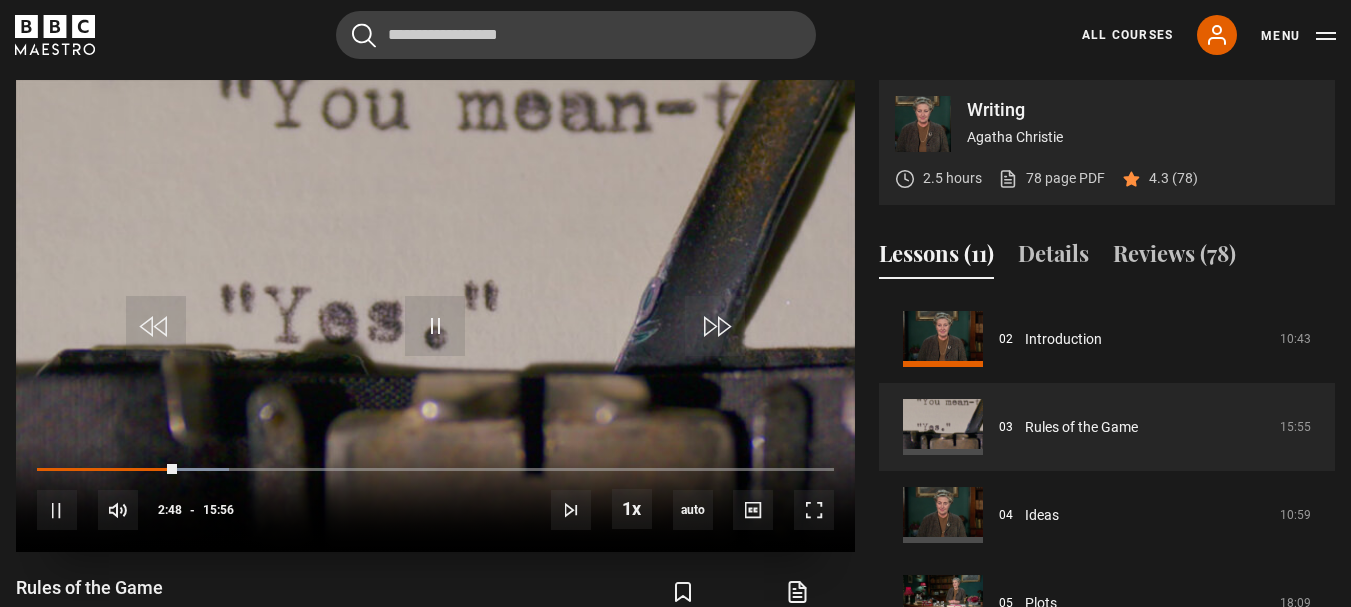 click on "10s Skip Back 10 seconds Pause 10s Skip Forward 10 seconds Loaded :  24.06% 02:08 02:48 Pause Mute Current Time  2:48 - Duration  15:56
Agatha Christie
Lesson 3
Rules of the Game
1x Playback Rate 2x 1.5x 1x , selected 0.5x auto Quality 360p 720p 1080p Auto , selected Captions captions off , selected English  Captions" at bounding box center (435, 497) 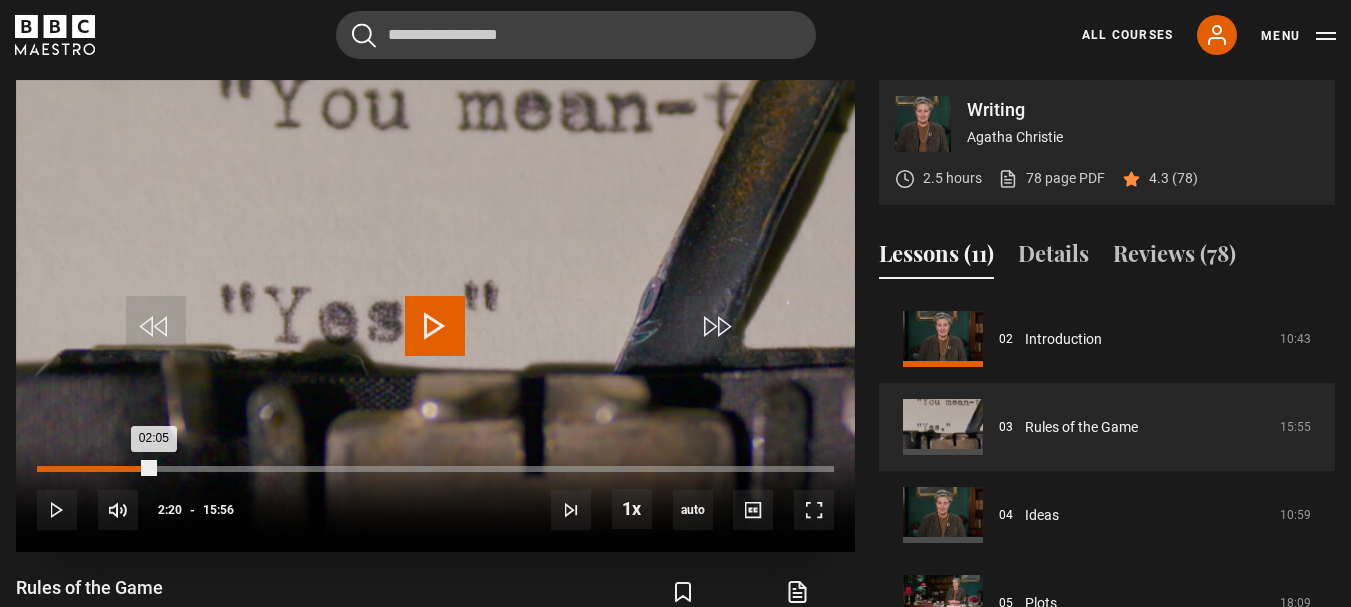 drag, startPoint x: 169, startPoint y: 465, endPoint x: 142, endPoint y: 468, distance: 27.166155 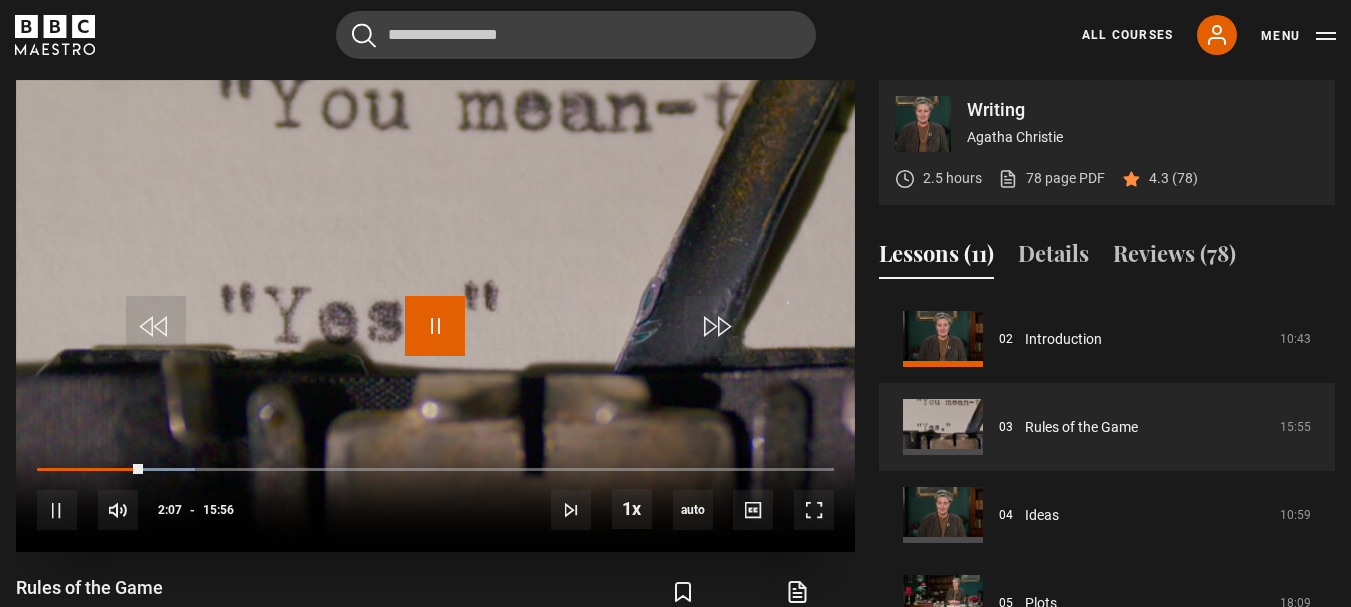 click at bounding box center (435, 326) 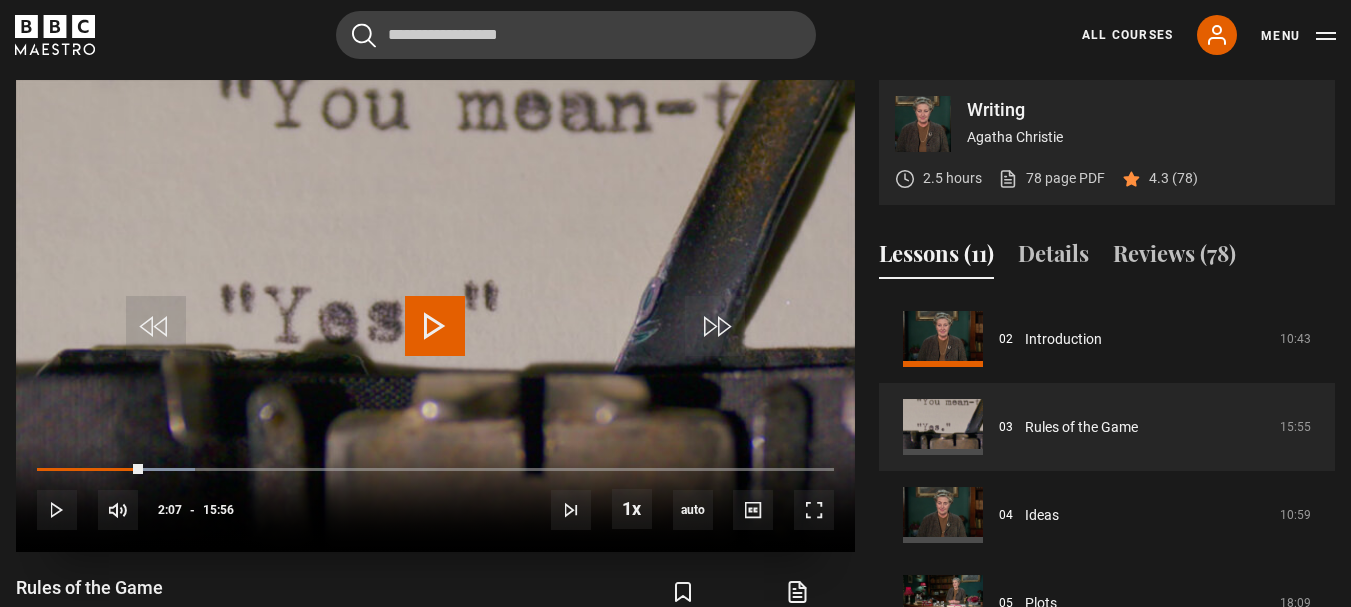 click at bounding box center [435, 326] 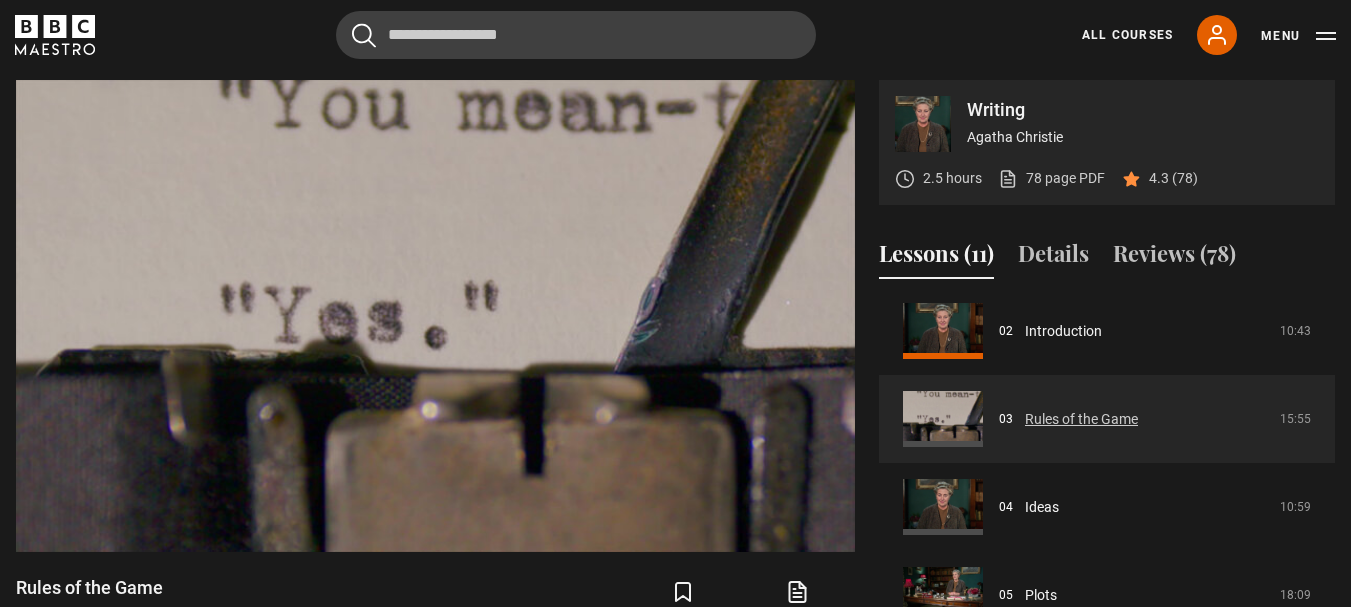 scroll, scrollTop: 176, scrollLeft: 0, axis: vertical 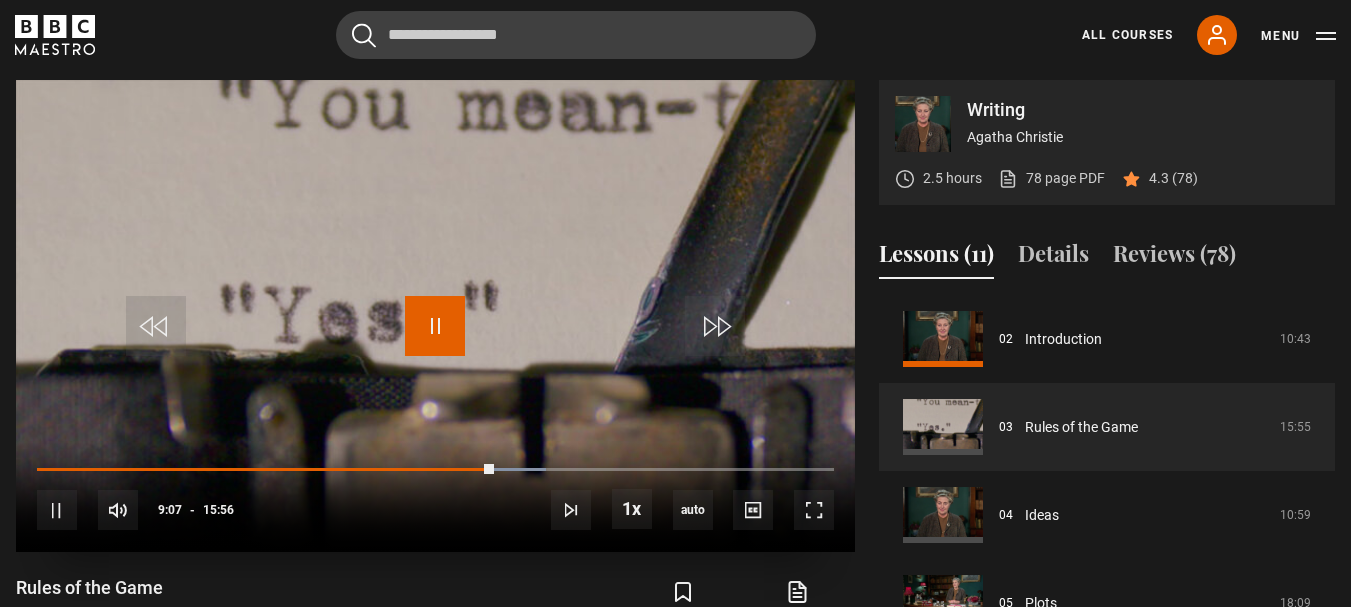 click at bounding box center [435, 326] 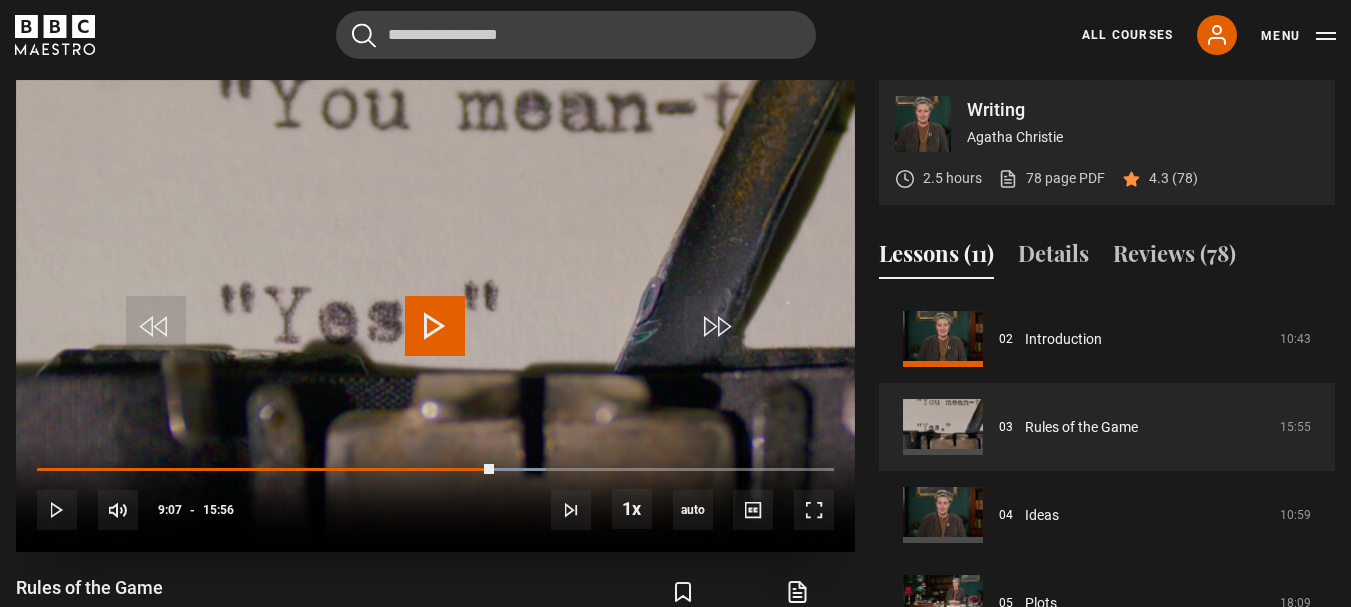 click at bounding box center [435, 326] 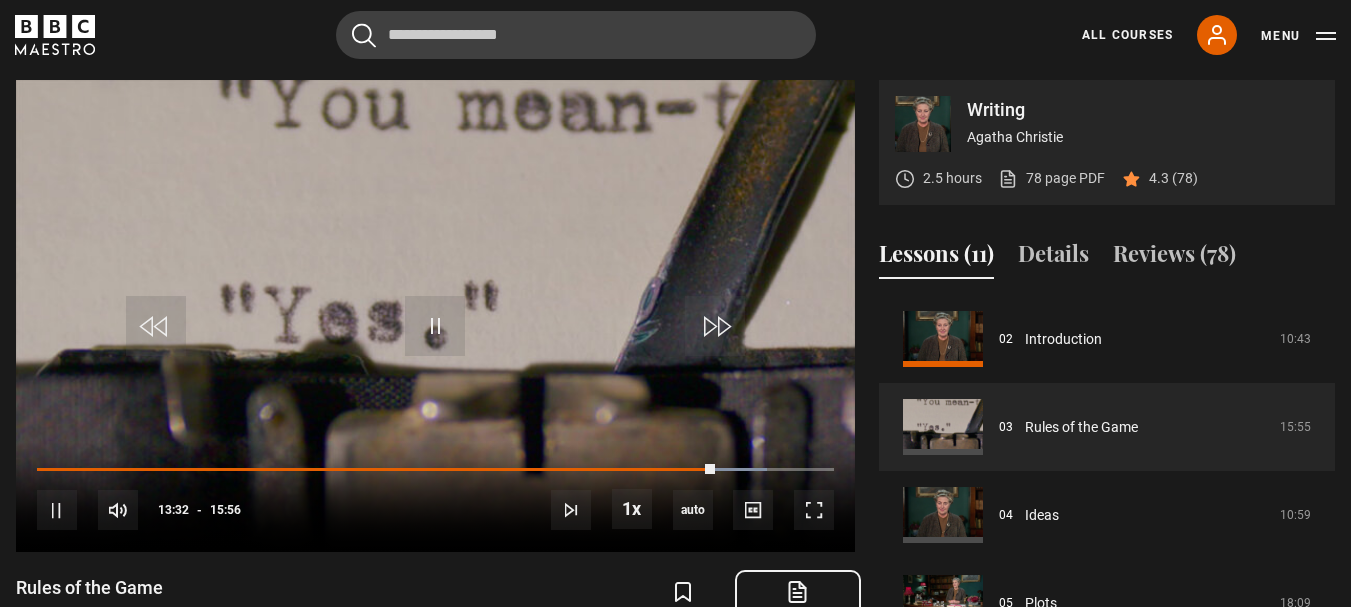 click 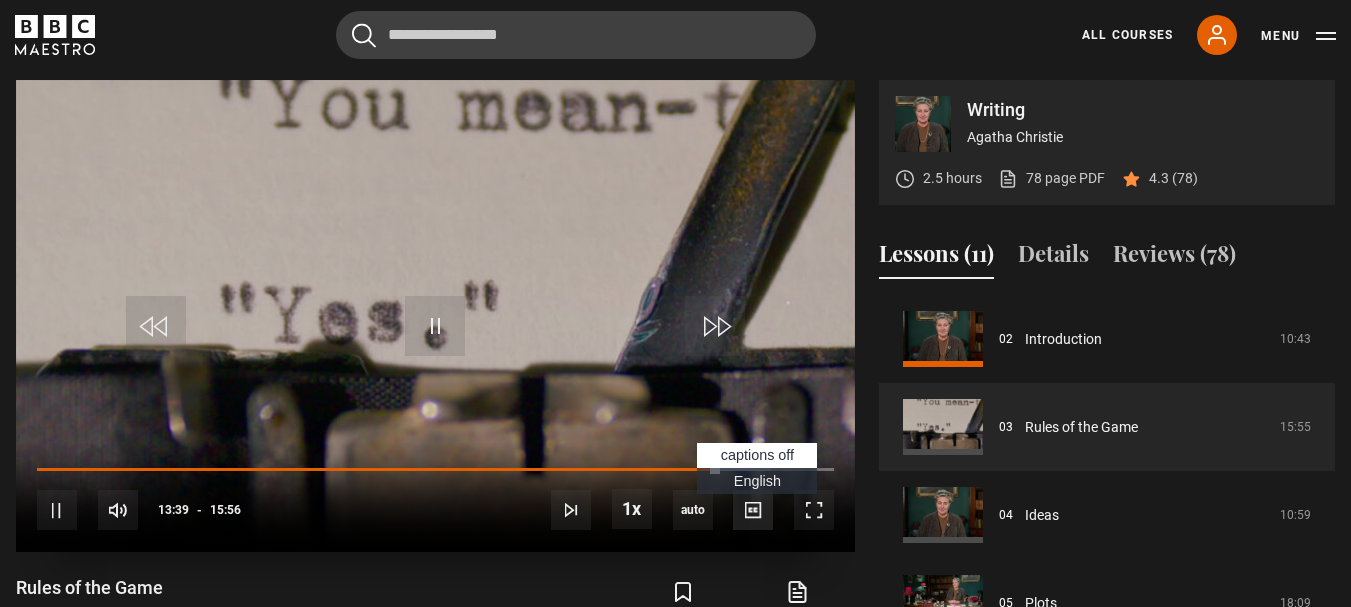click at bounding box center (753, 510) 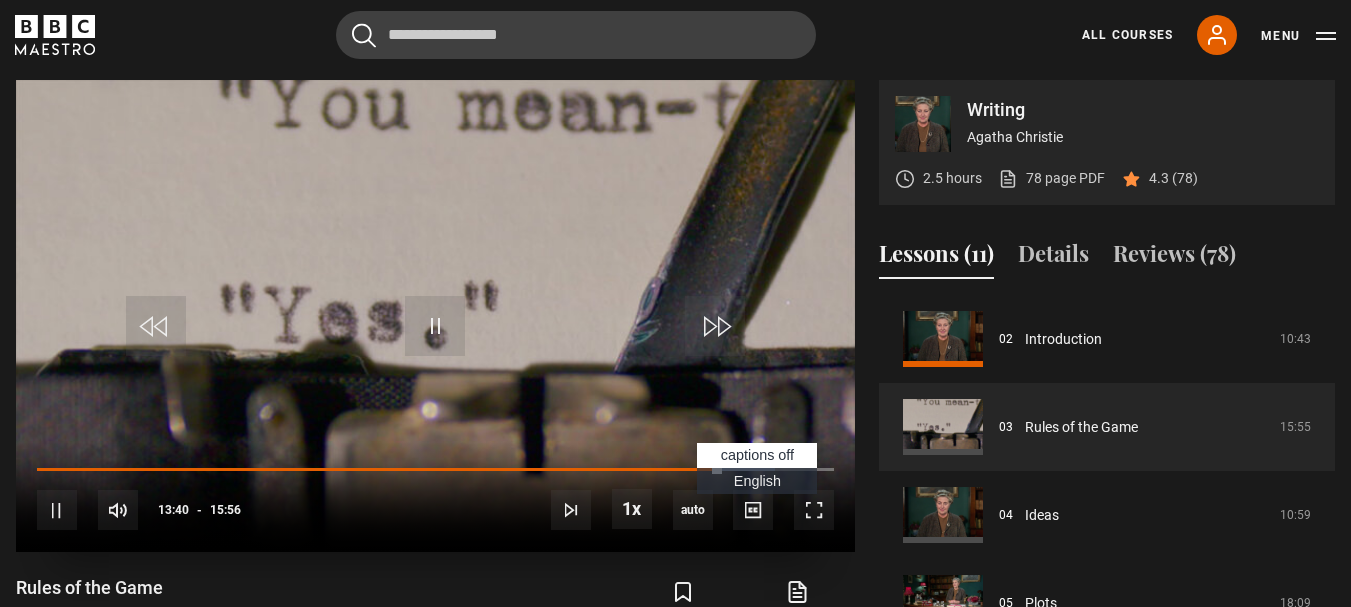 click on "English  Captions" at bounding box center (757, 481) 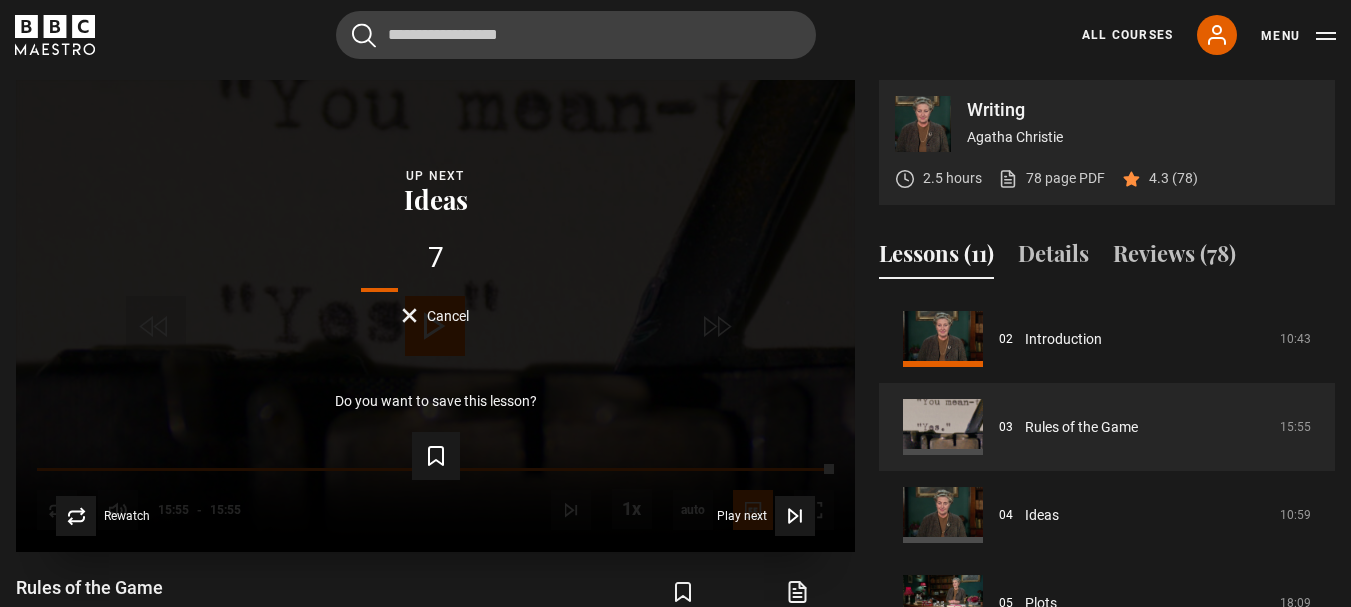 click on "Cancel" at bounding box center (448, 316) 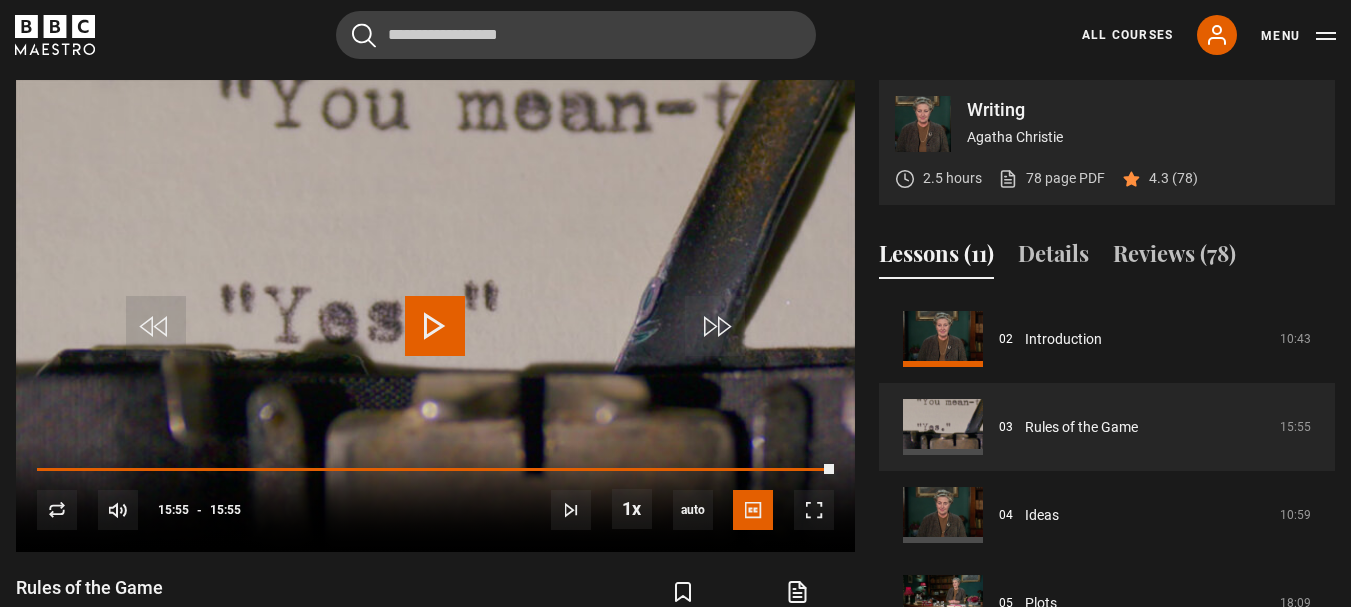 click 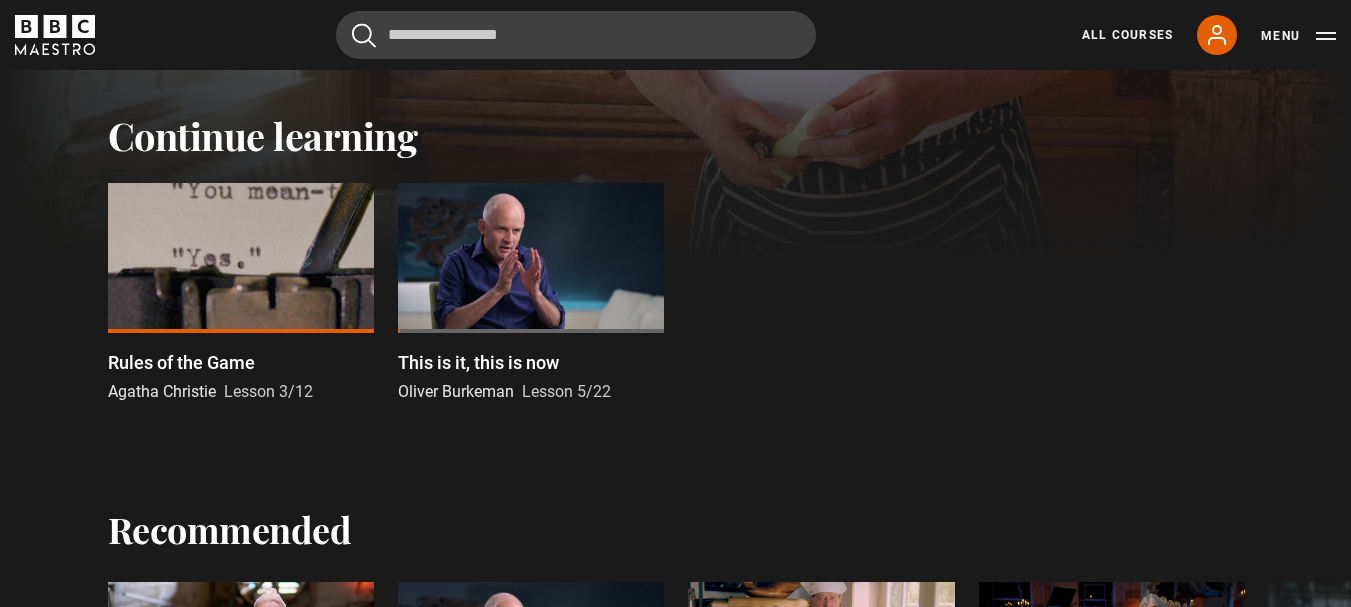 scroll, scrollTop: 567, scrollLeft: 0, axis: vertical 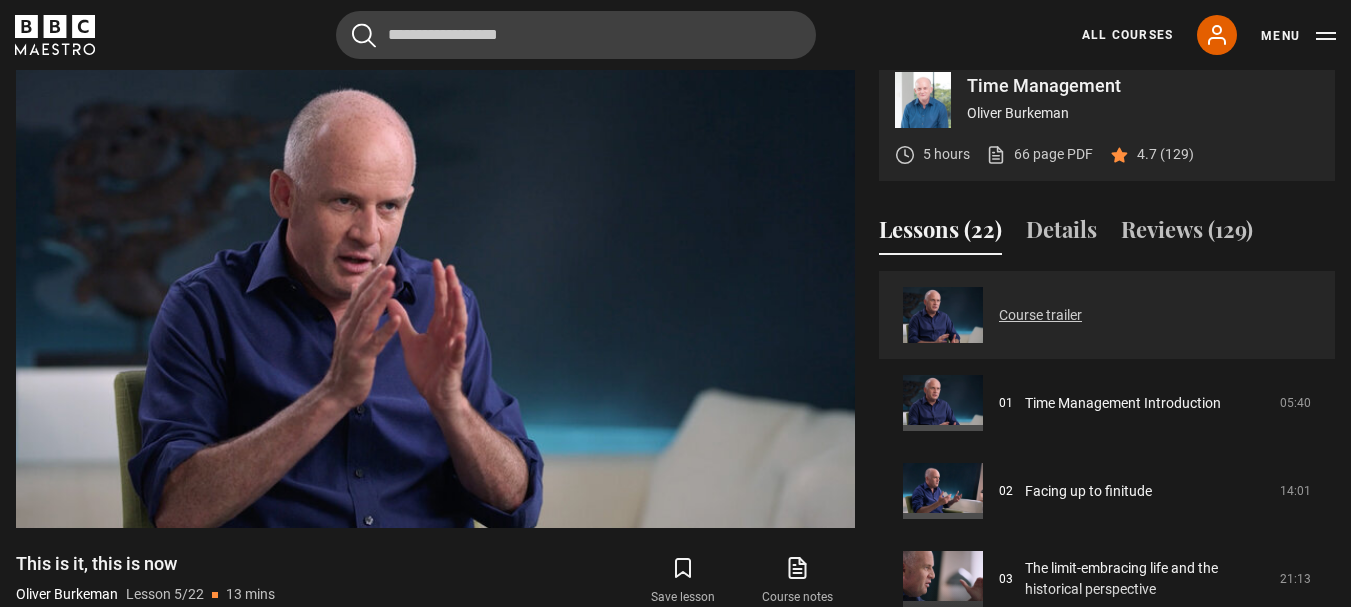 click on "Course trailer" at bounding box center [1040, 315] 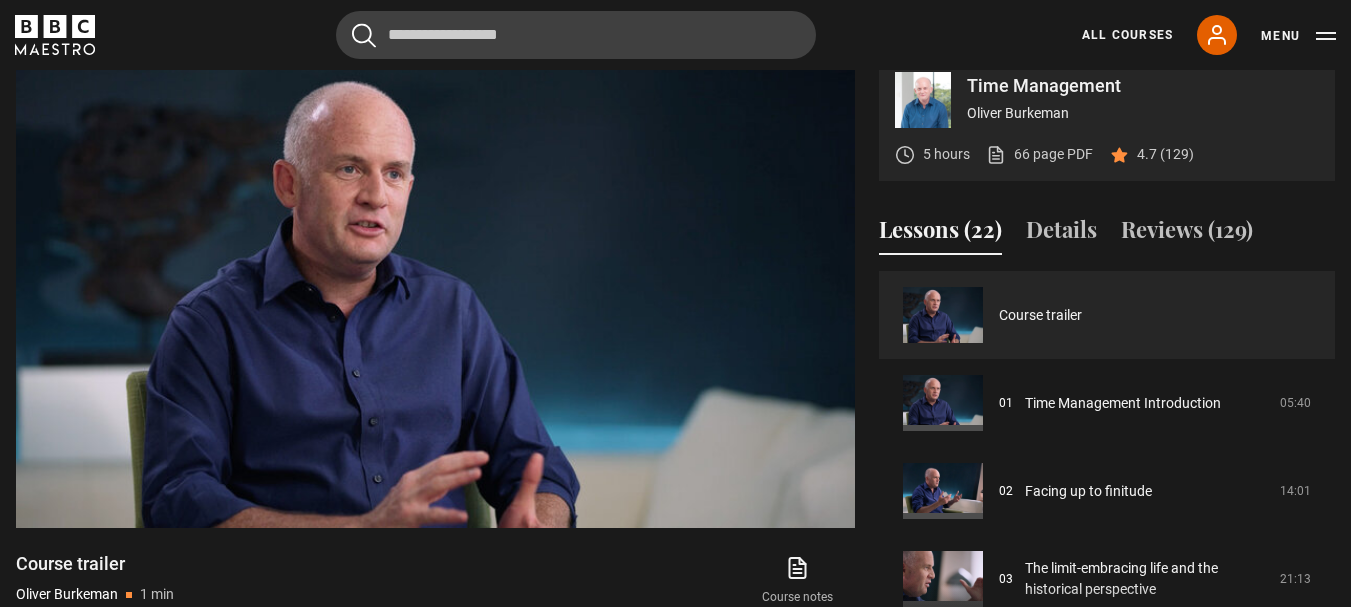 scroll, scrollTop: 828, scrollLeft: 0, axis: vertical 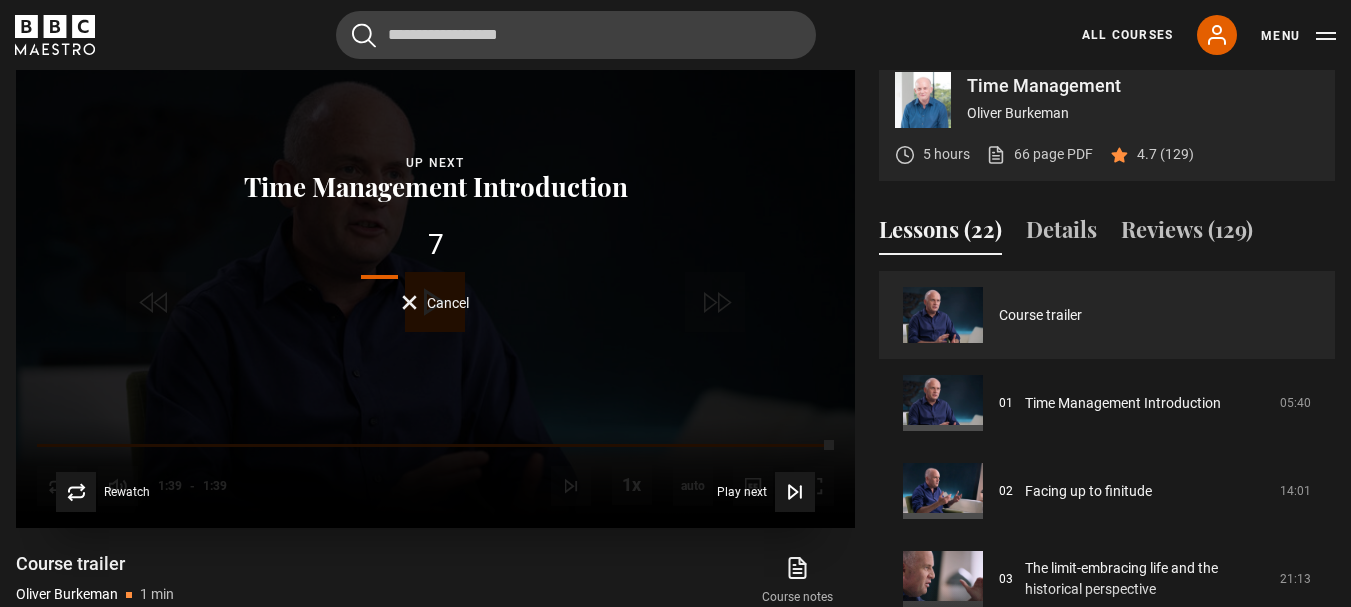 click on "Time Management Introduction" at bounding box center [436, 187] 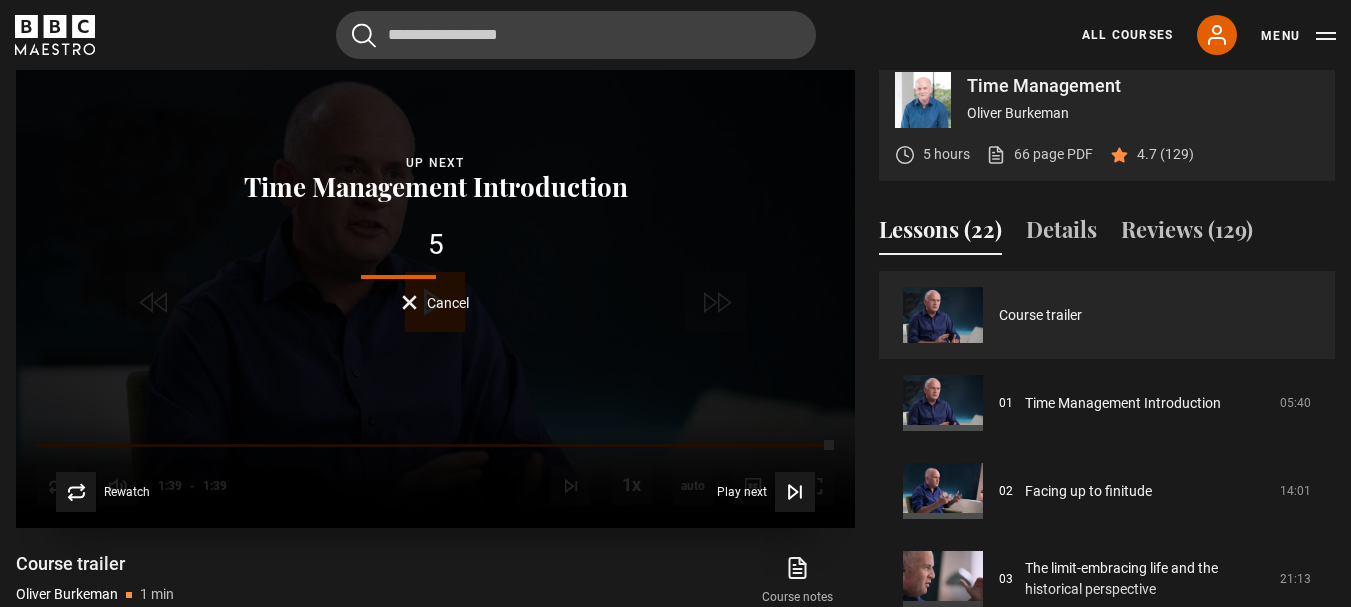 click on "Time Management Introduction" at bounding box center [436, 187] 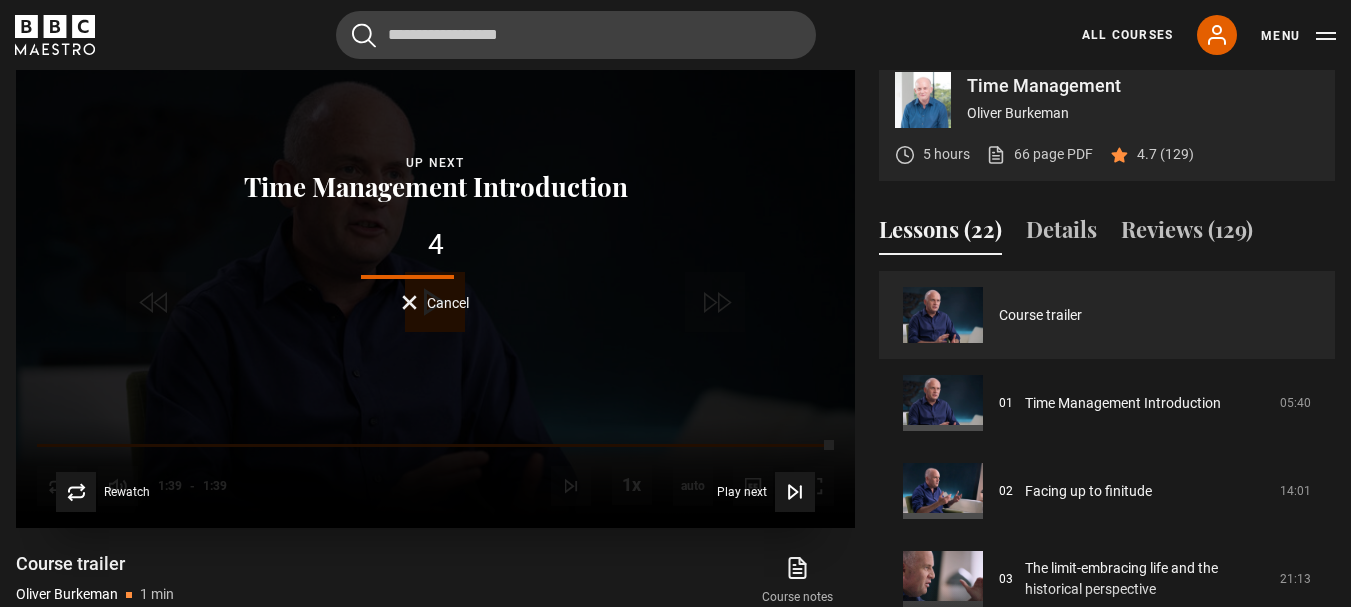 click on "Time Management Introduction" at bounding box center (436, 187) 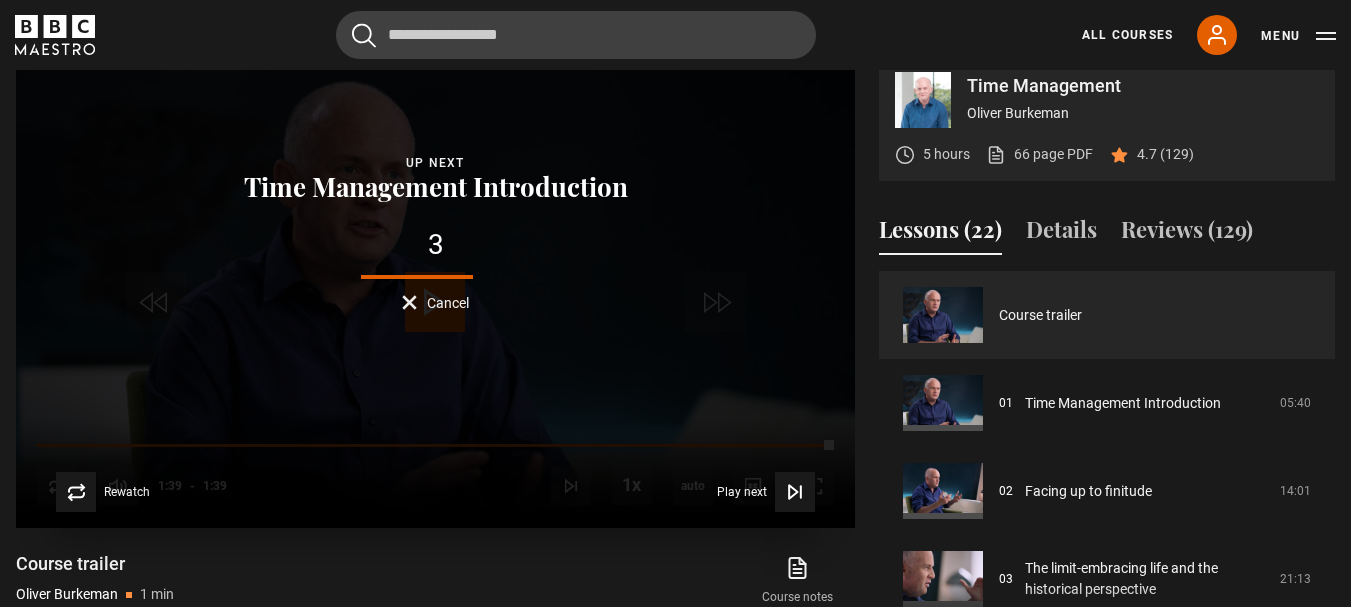 click on "Time Management Introduction" at bounding box center [436, 187] 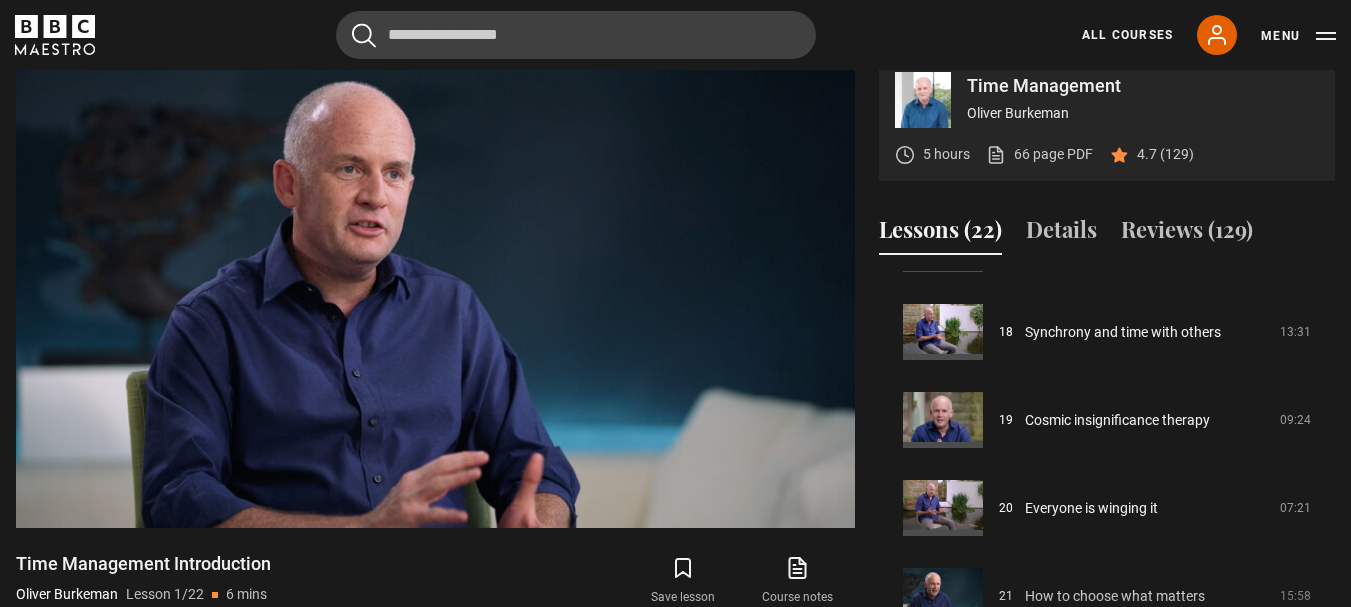 scroll, scrollTop: 1592, scrollLeft: 0, axis: vertical 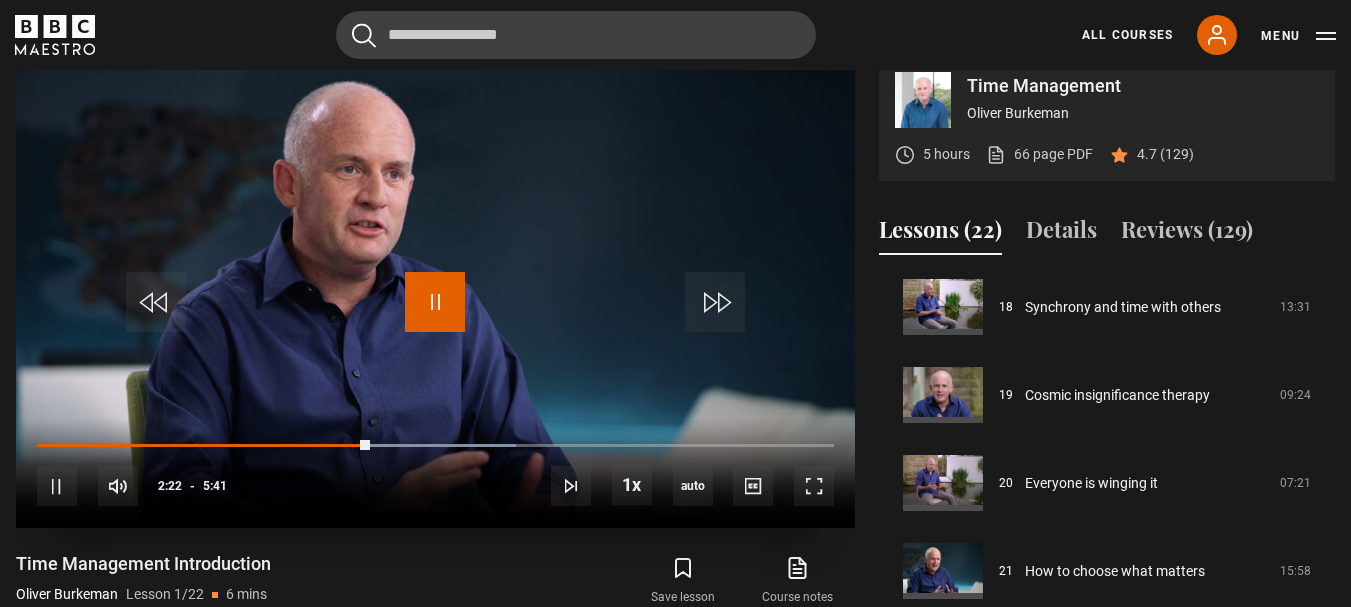 click at bounding box center [435, 302] 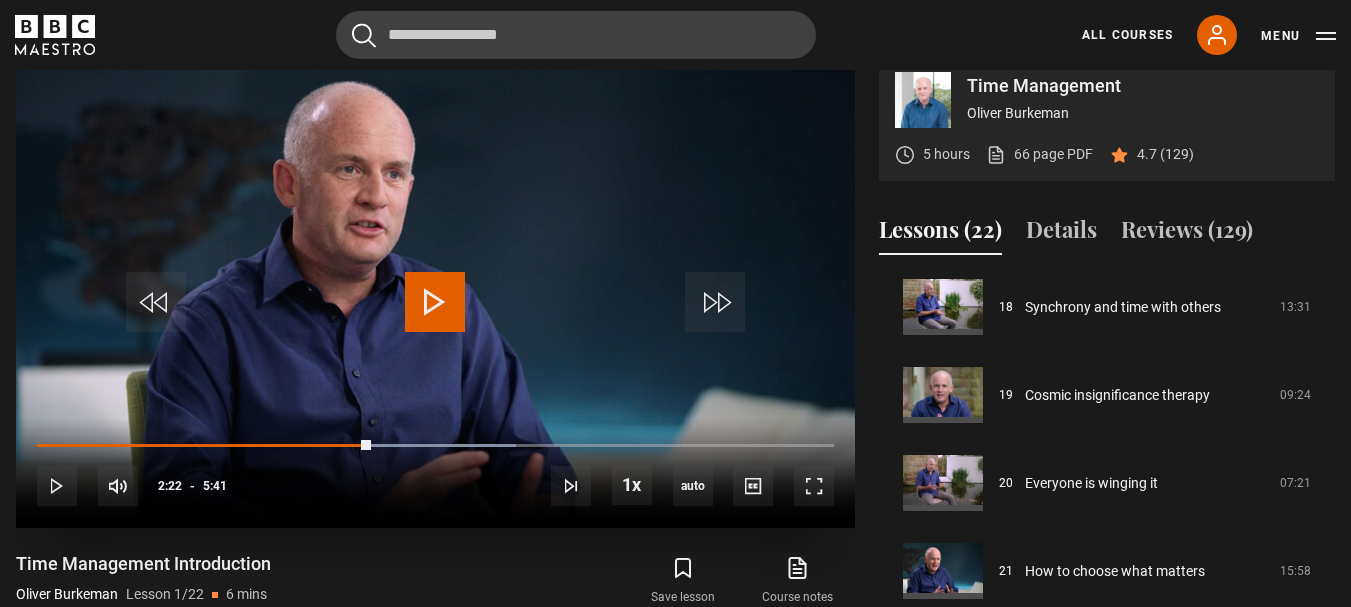 click at bounding box center (435, 302) 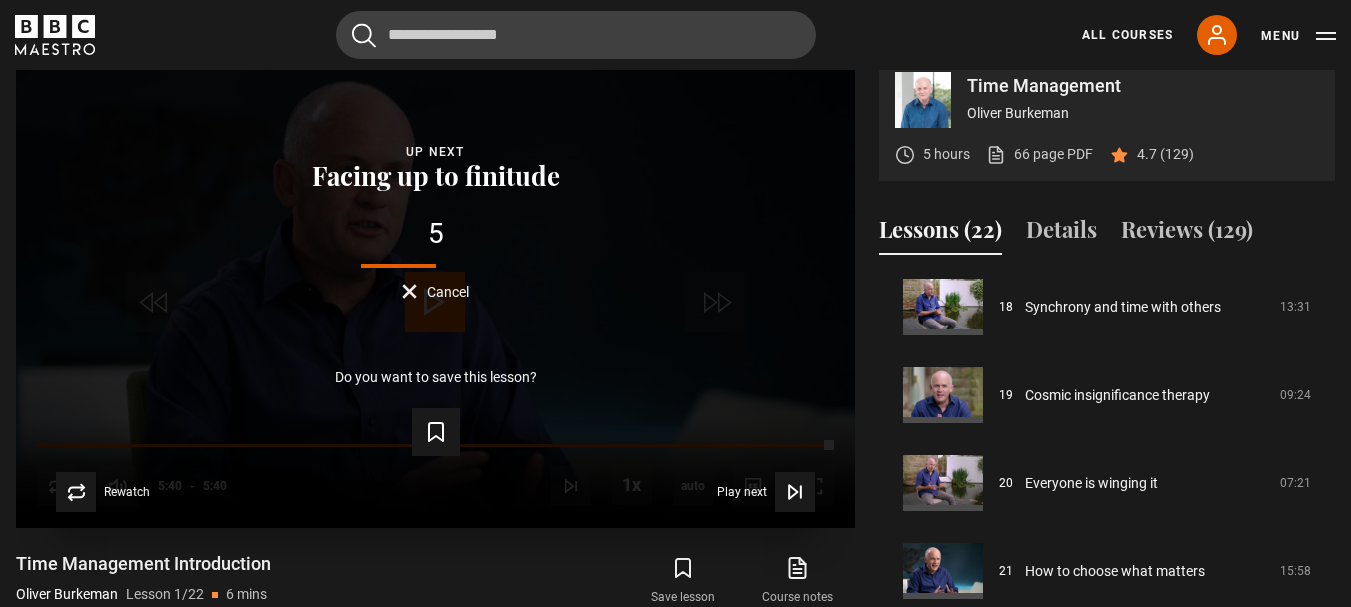 click on "Cancel" at bounding box center (448, 292) 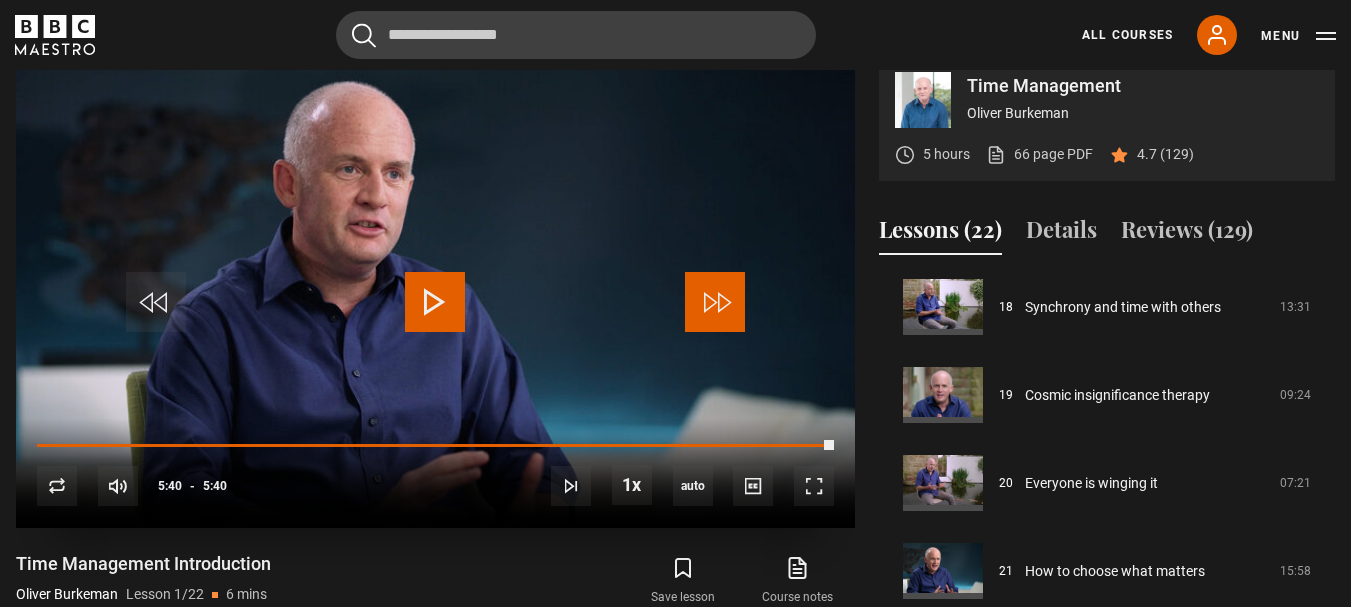 click at bounding box center [715, 302] 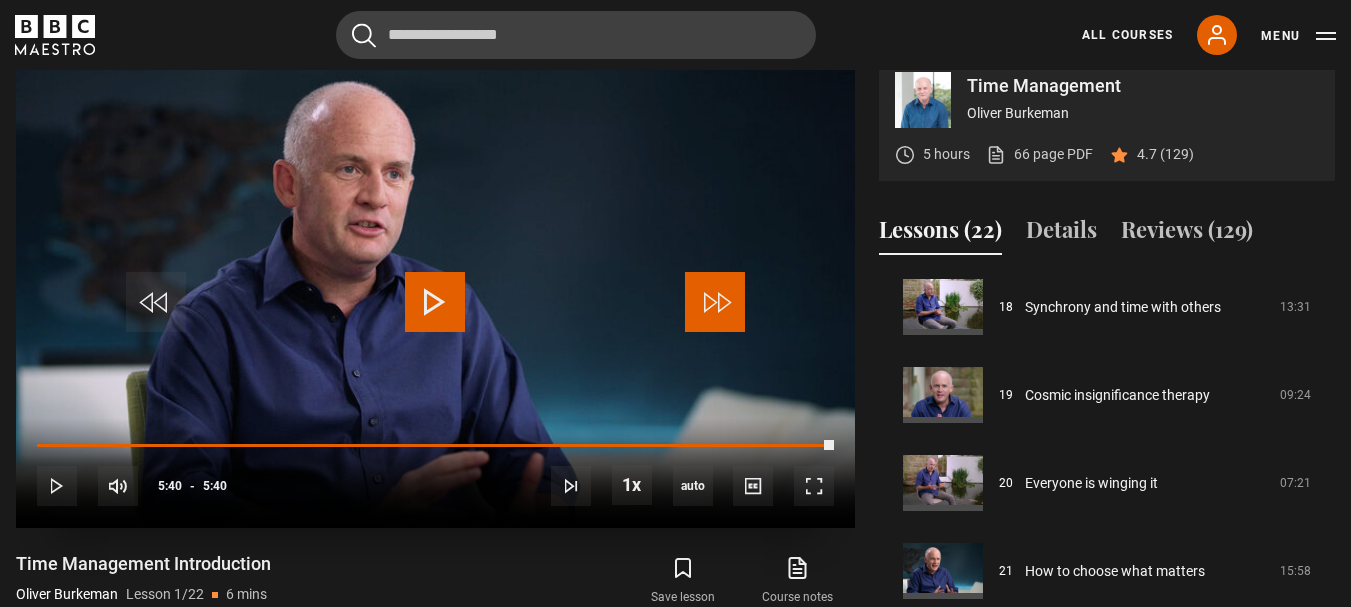click at bounding box center [715, 302] 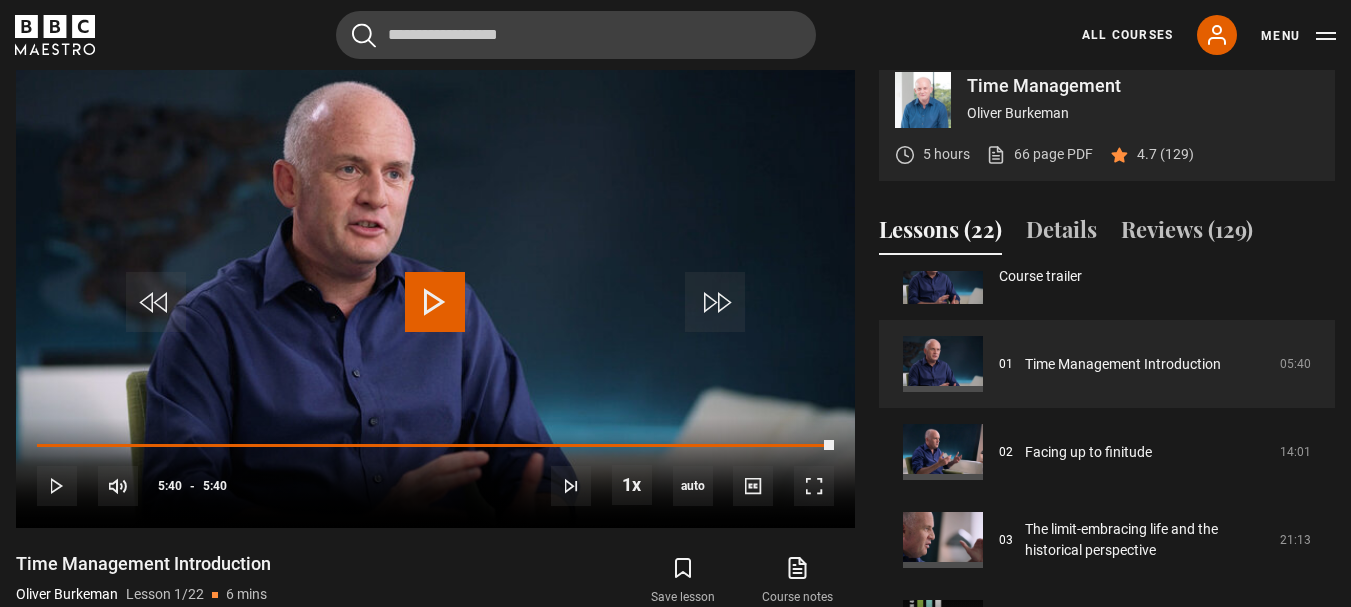 scroll, scrollTop: 0, scrollLeft: 0, axis: both 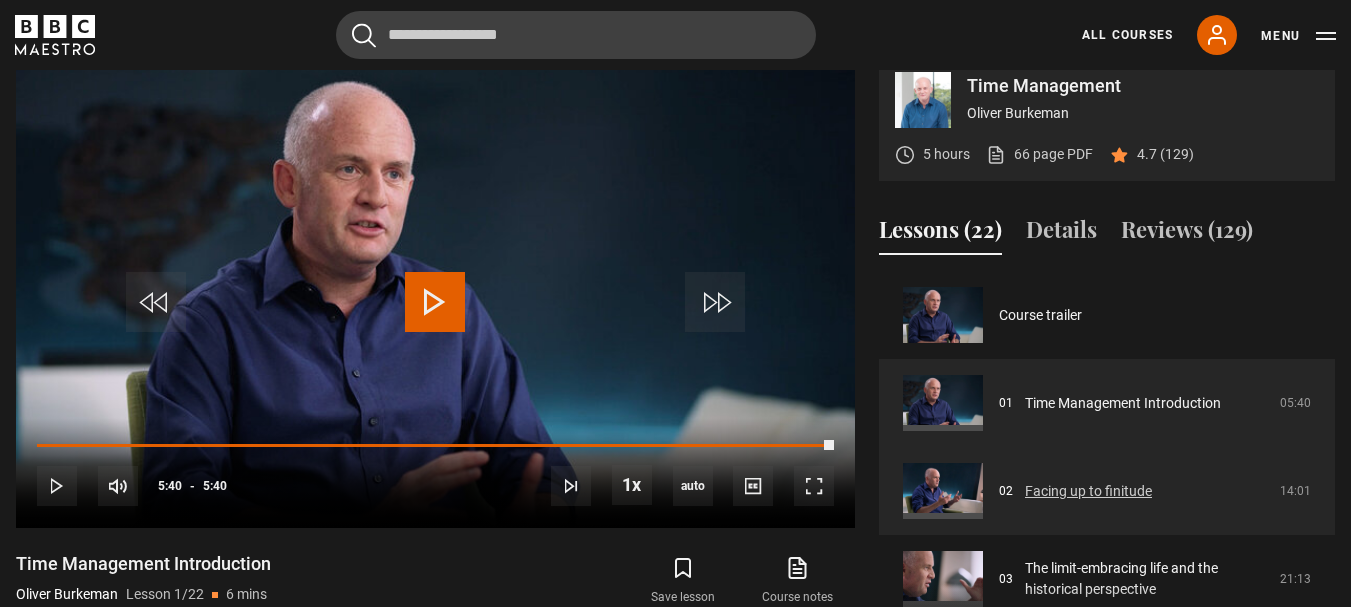click on "Facing up to finitude" at bounding box center (1088, 491) 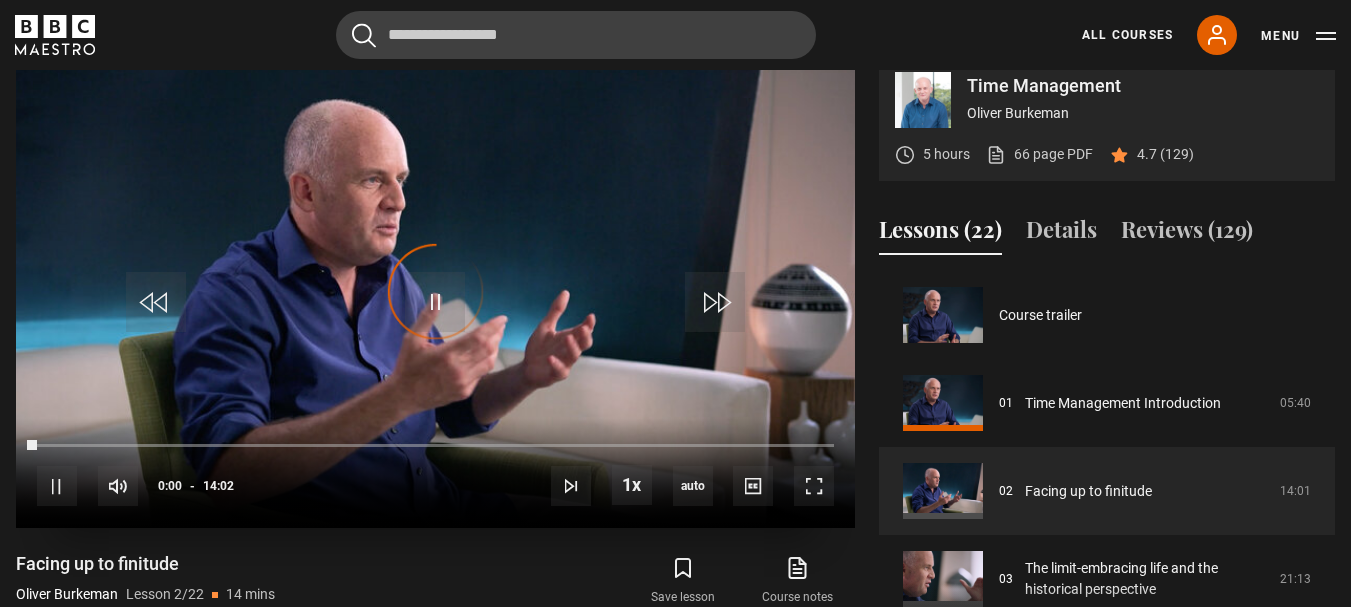 scroll, scrollTop: 828, scrollLeft: 0, axis: vertical 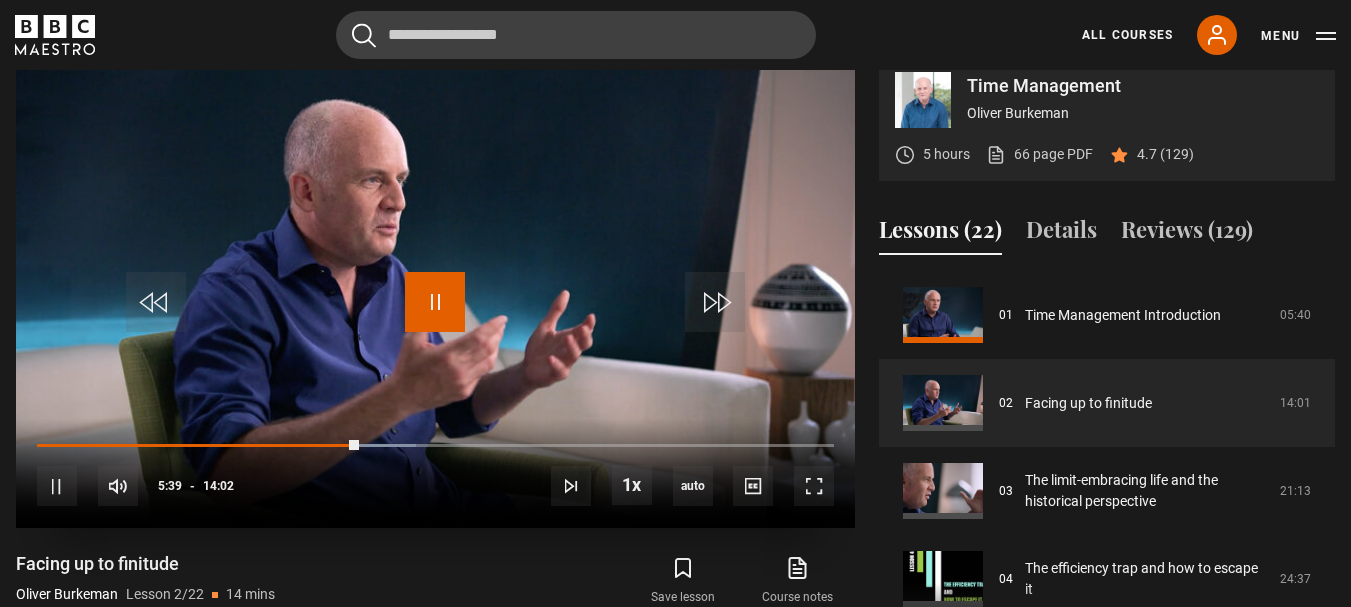 click at bounding box center (435, 302) 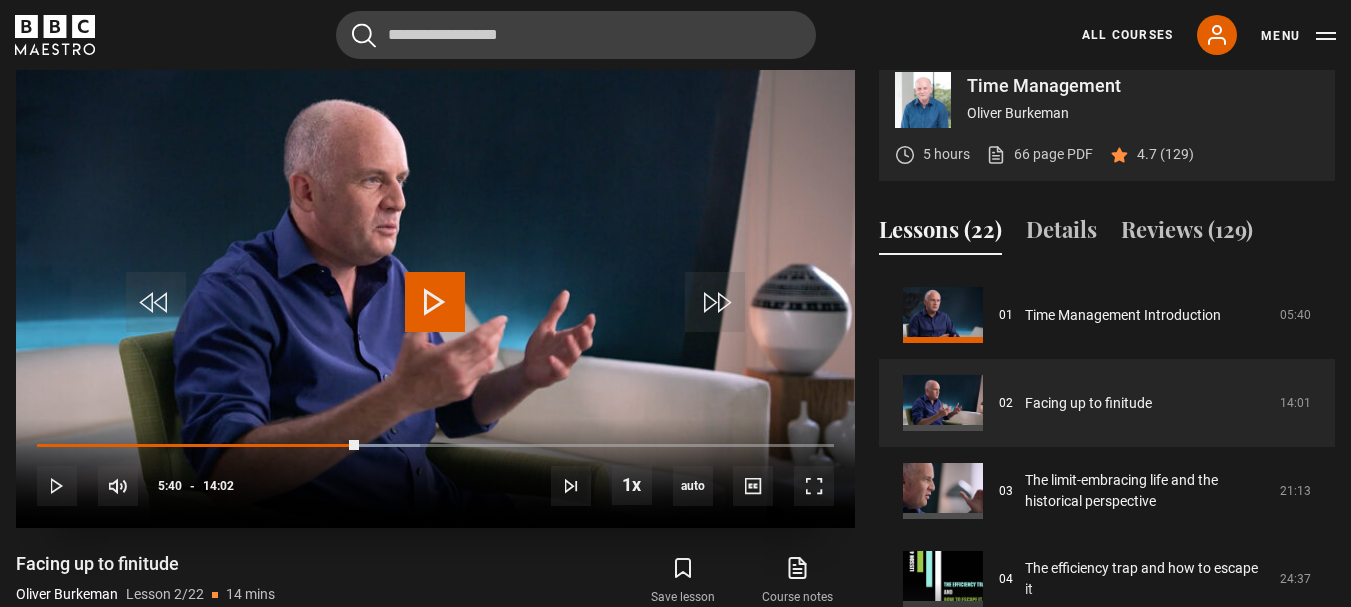 click at bounding box center [435, 302] 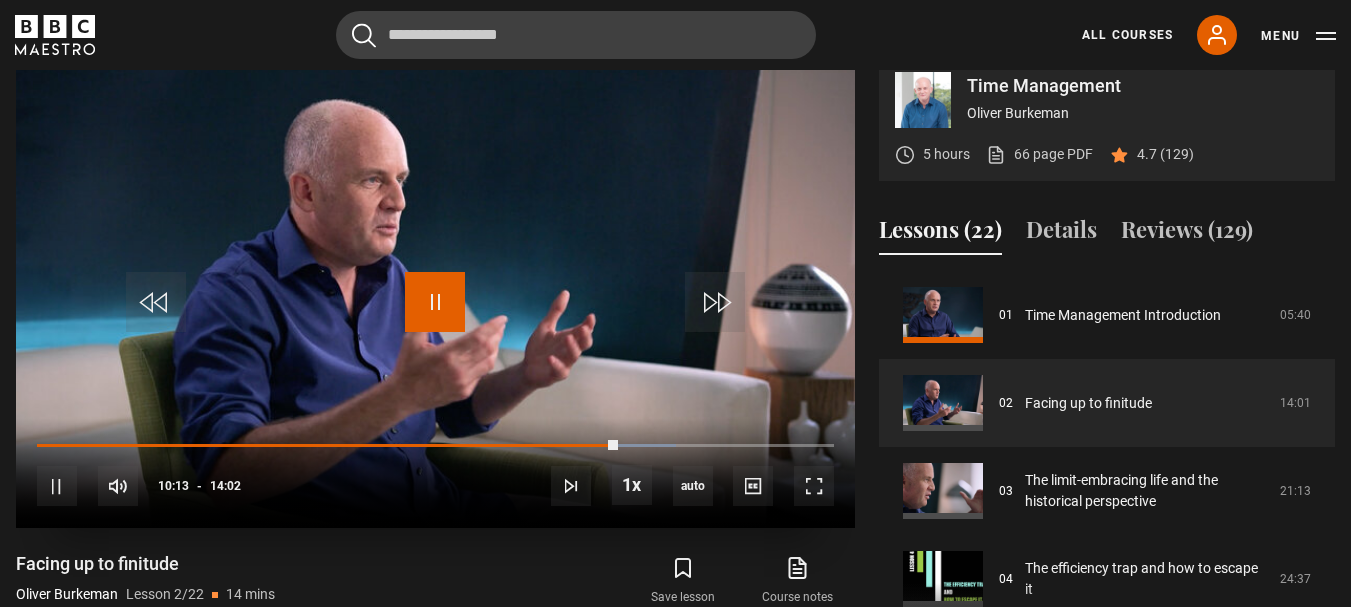click at bounding box center (435, 302) 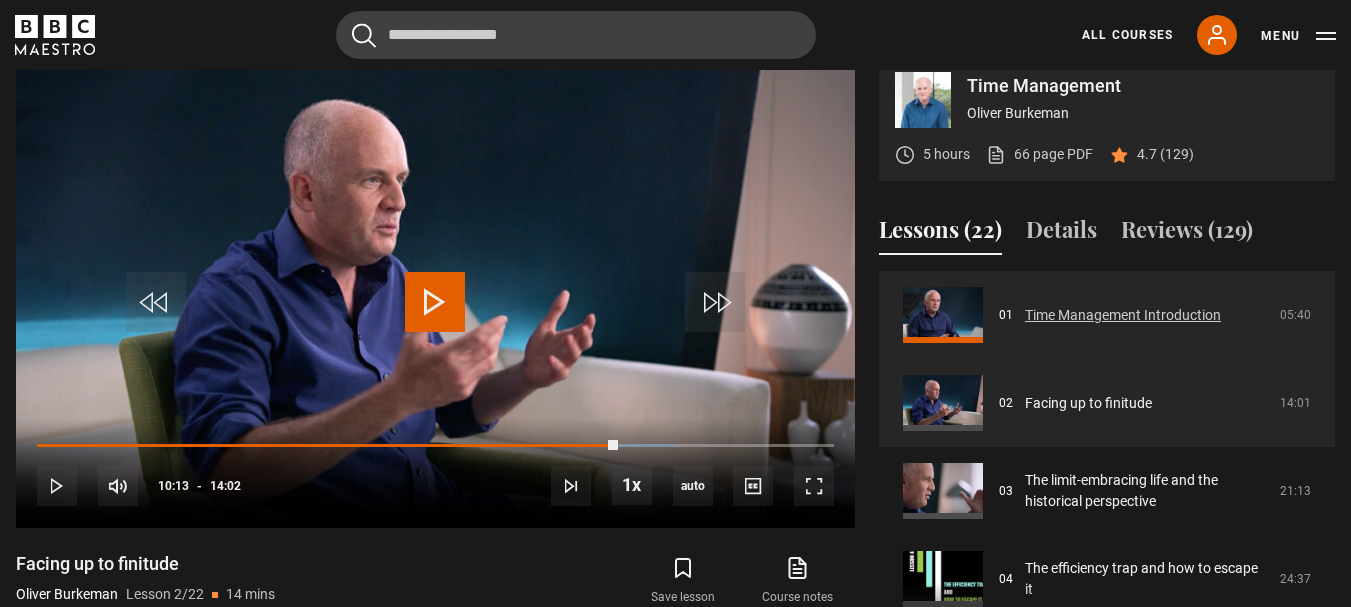 click on "Time Management Introduction" at bounding box center (1123, 315) 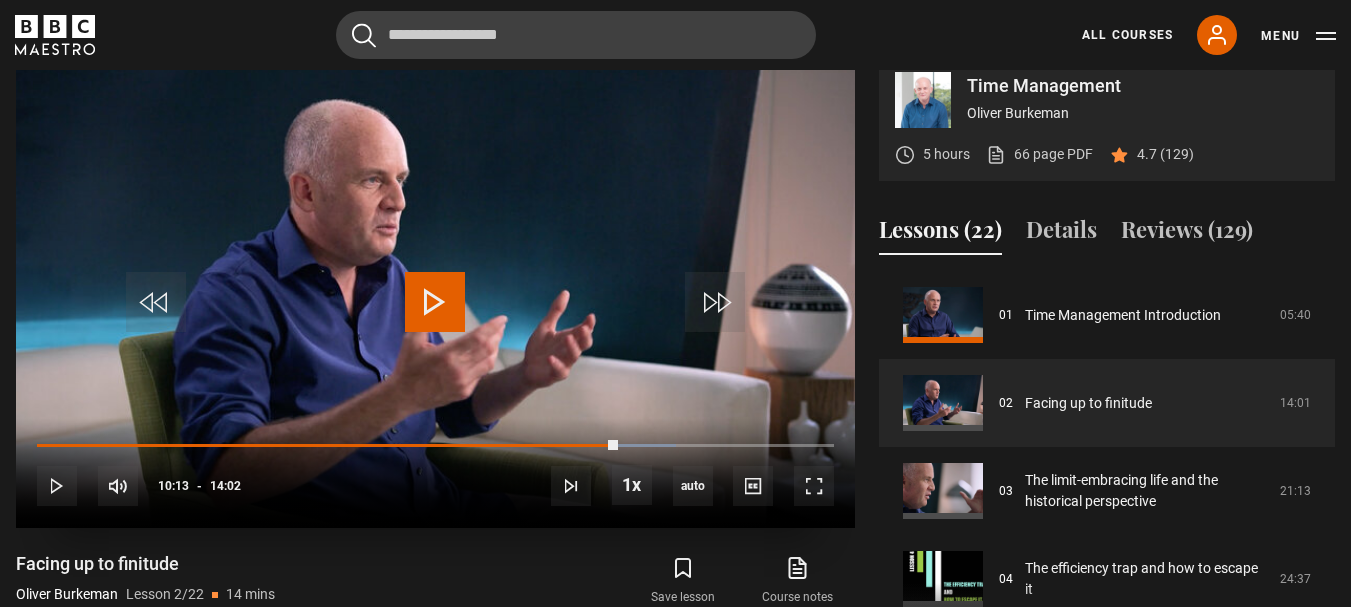 click at bounding box center (435, 302) 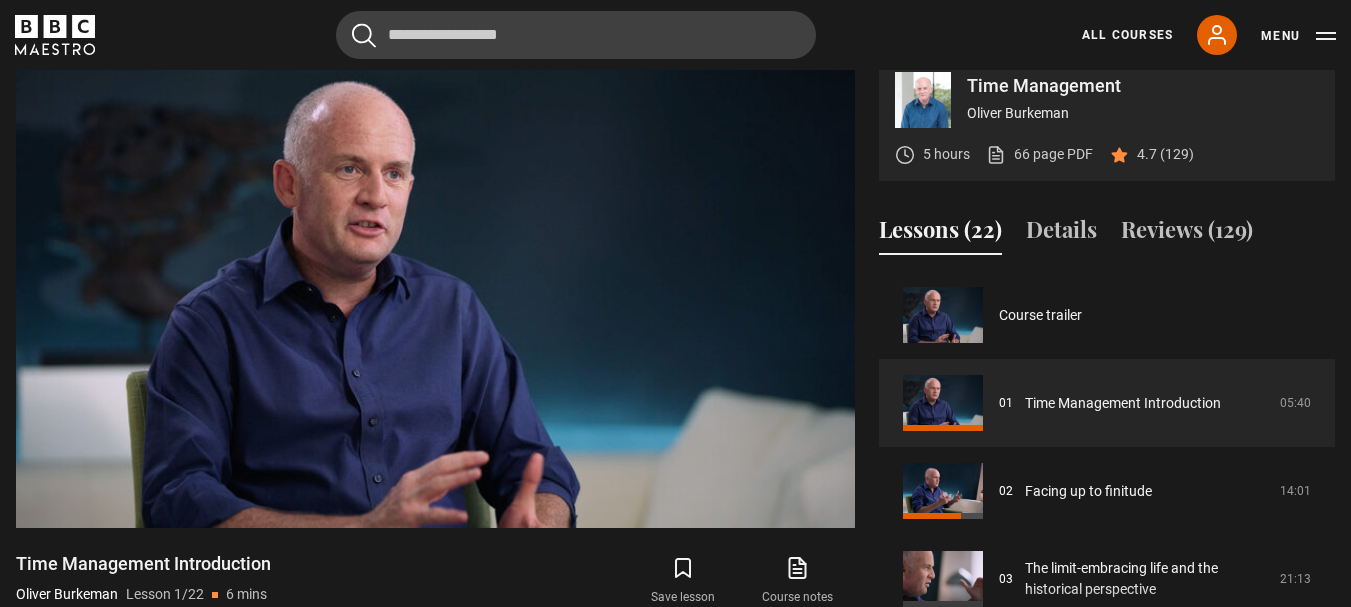 scroll, scrollTop: 828, scrollLeft: 0, axis: vertical 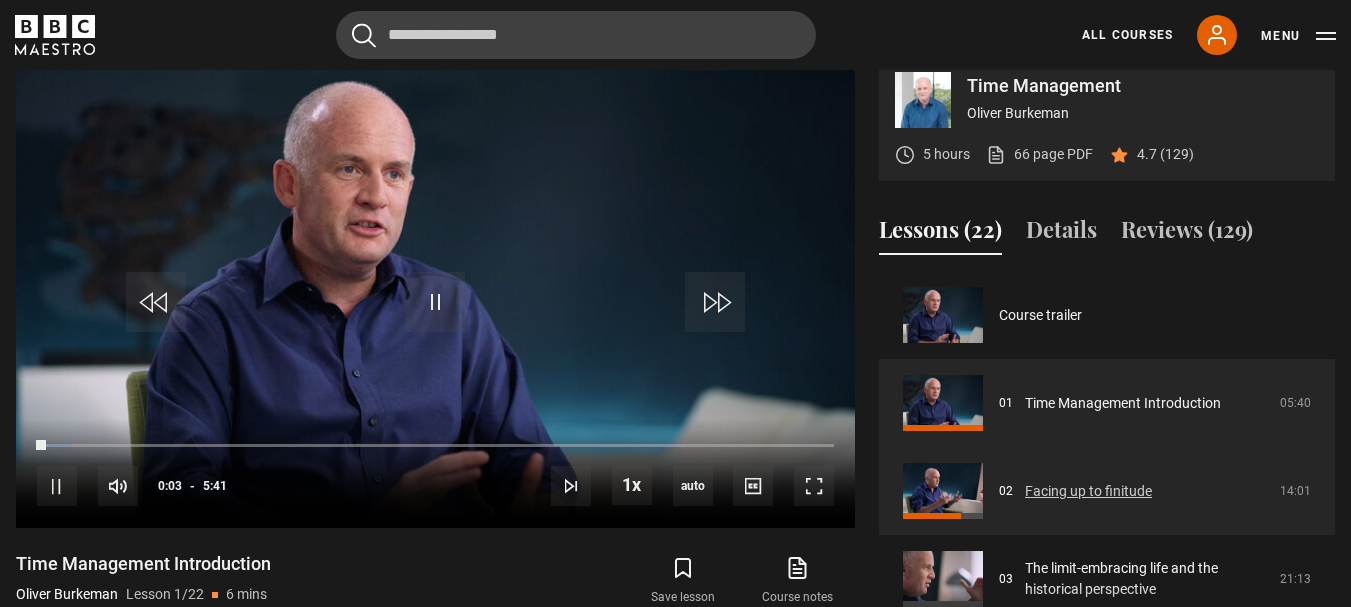 click on "Facing up to finitude" at bounding box center [1088, 491] 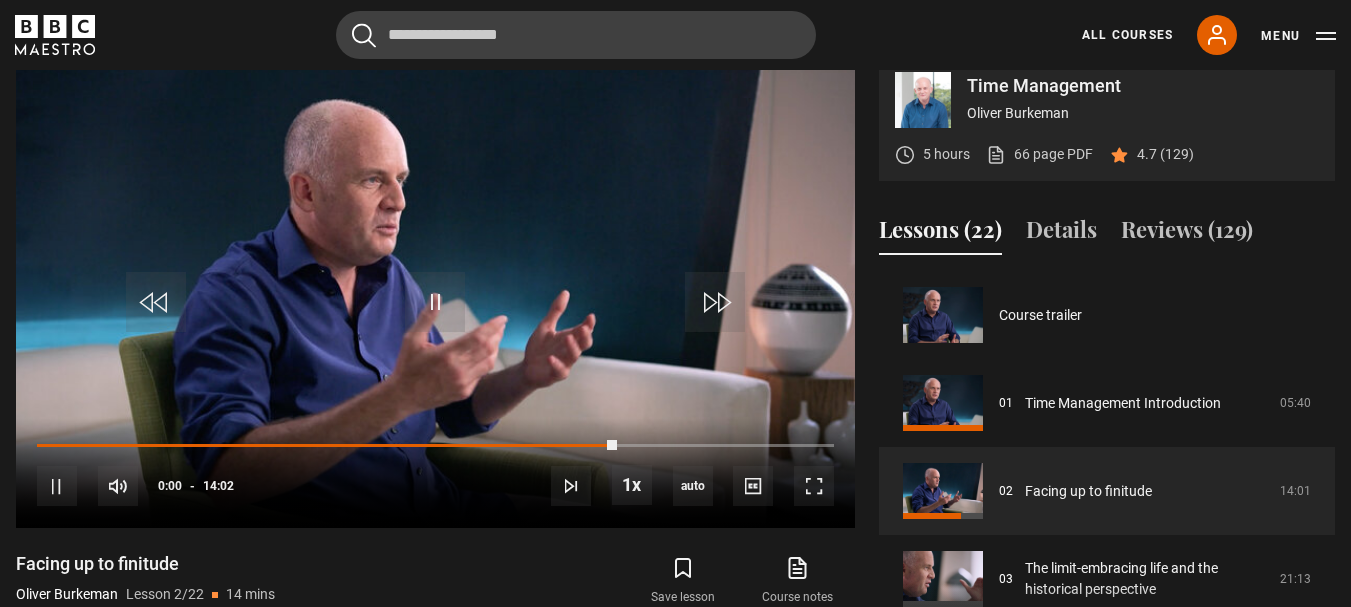 scroll, scrollTop: 828, scrollLeft: 0, axis: vertical 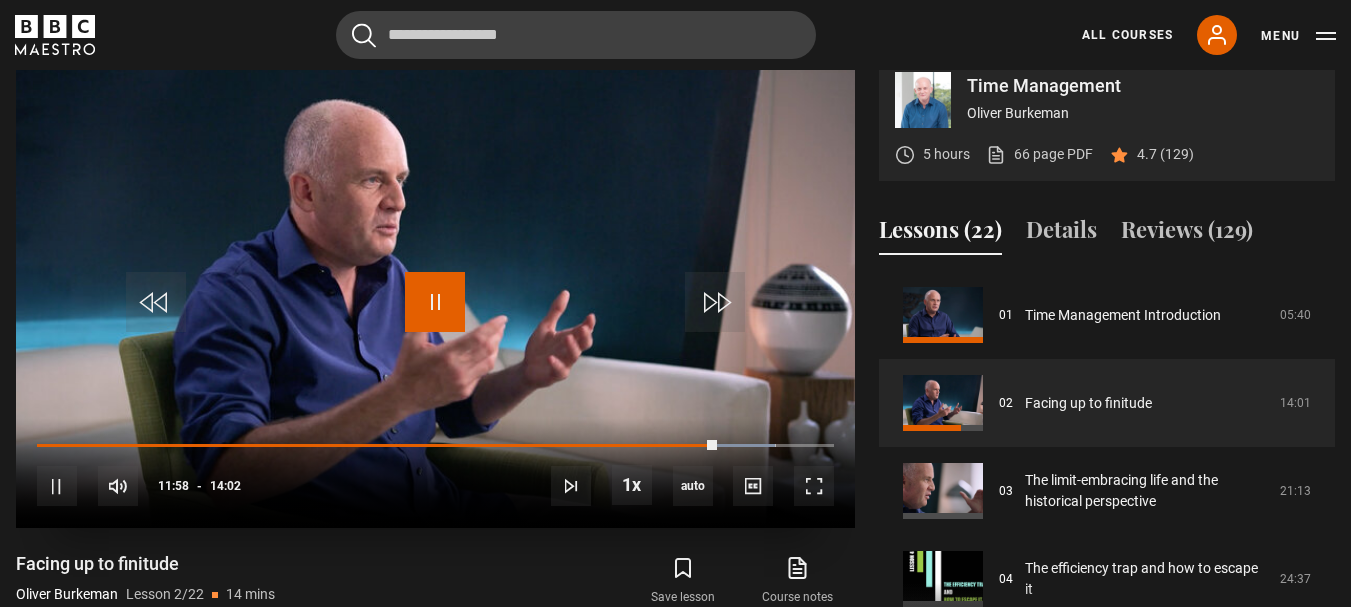 click at bounding box center (435, 302) 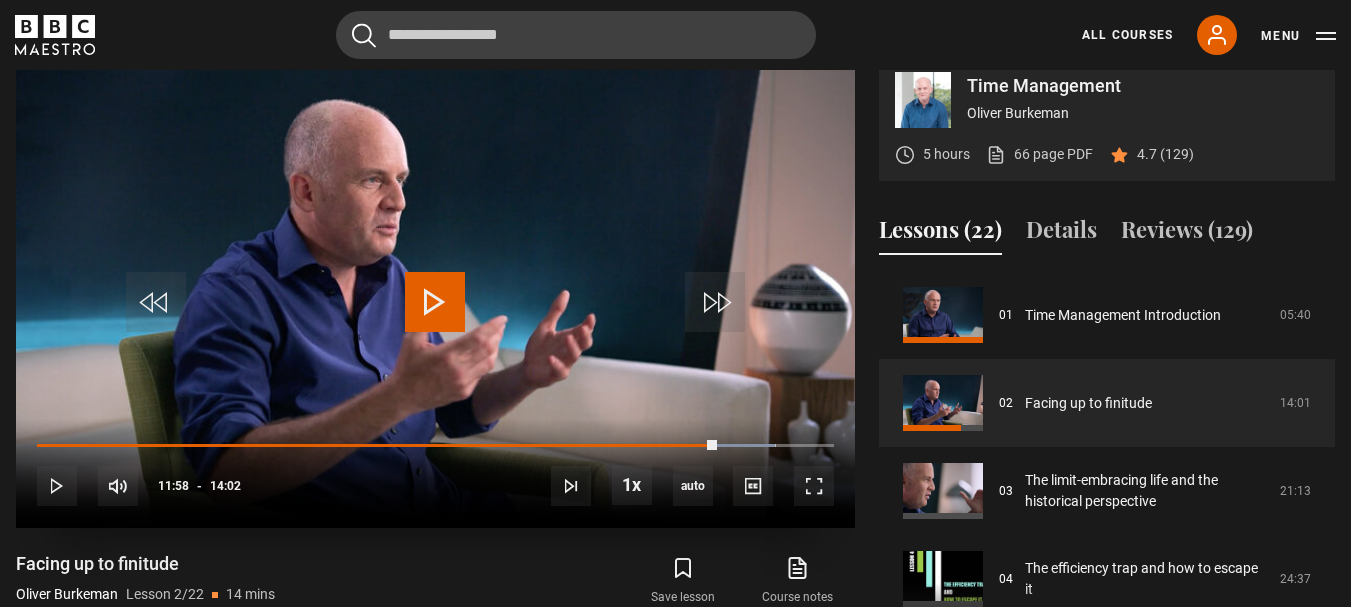 click at bounding box center [435, 302] 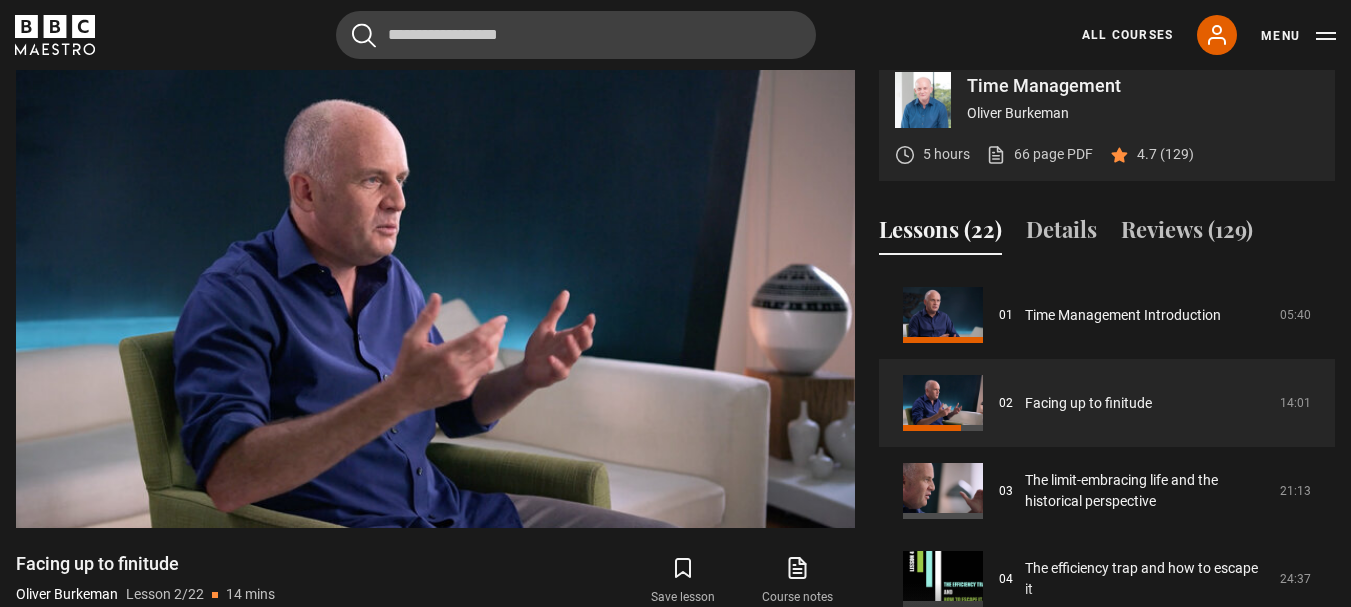 click on "Video Player is loading. Play Lesson Facing up to finitude 10s Skip Back 10 seconds Pause 10s Skip Forward 10 seconds Loaded :  100.00% 13:36 13:24 Pause Mute Current Time  13:24 - Duration  14:01
[FIRST] [LAST]
Lesson 2
Facing up to finitude
1x Playback Rate 2x 1.5x 1x , selected 0.5x auto Quality 360p 720p 1080p 2160p Auto , selected Captions captions off , selected English  Captions This is a modal window.
Lesson Completed
Up next
The limit-embracing life and the historical perspective
Cancel
Do you want to save this lesson?" at bounding box center [435, 379] 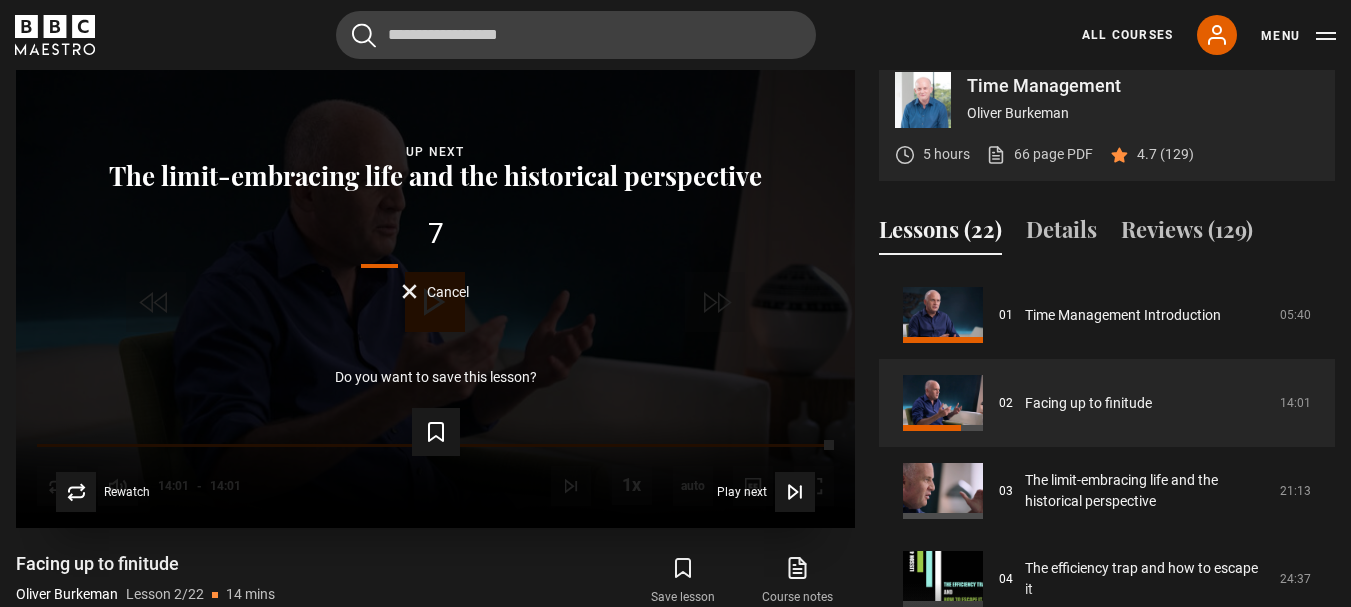 click on "Lesson Completed
Up next
The limit-embracing life and the historical perspective
7
Cancel
Do you want to save this lesson?
Save lesson
Rewatch
Rewatch
Play next
Play next" at bounding box center [435, 292] 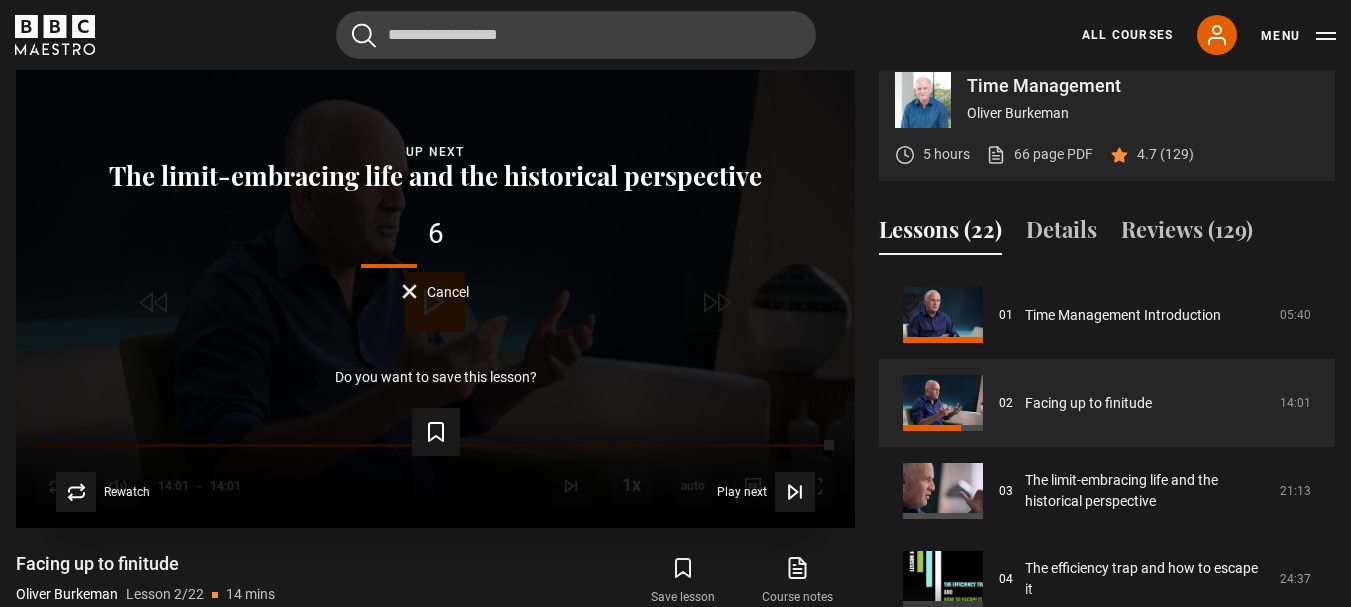 click on "Cancel" at bounding box center (448, 292) 